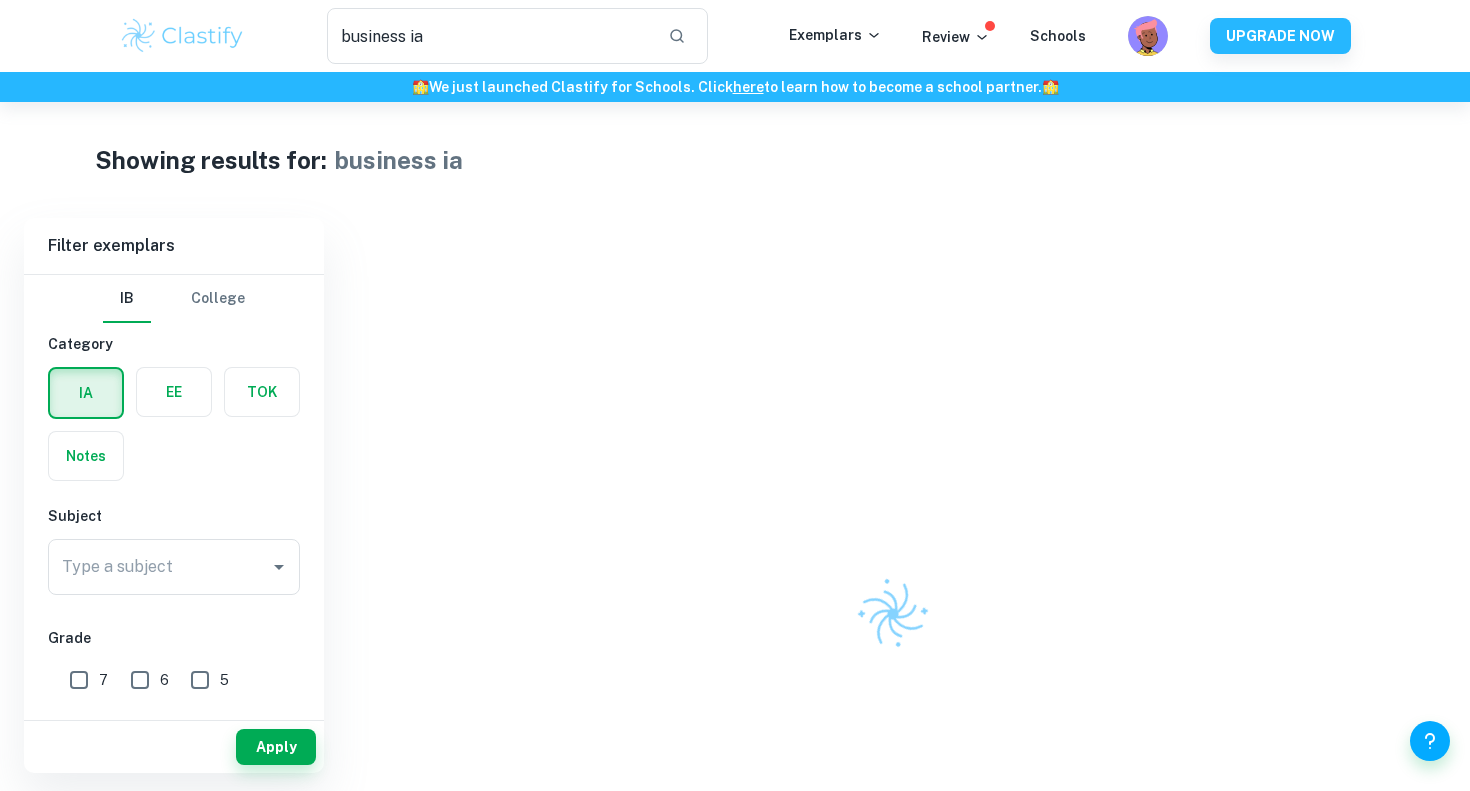 scroll, scrollTop: 0, scrollLeft: 0, axis: both 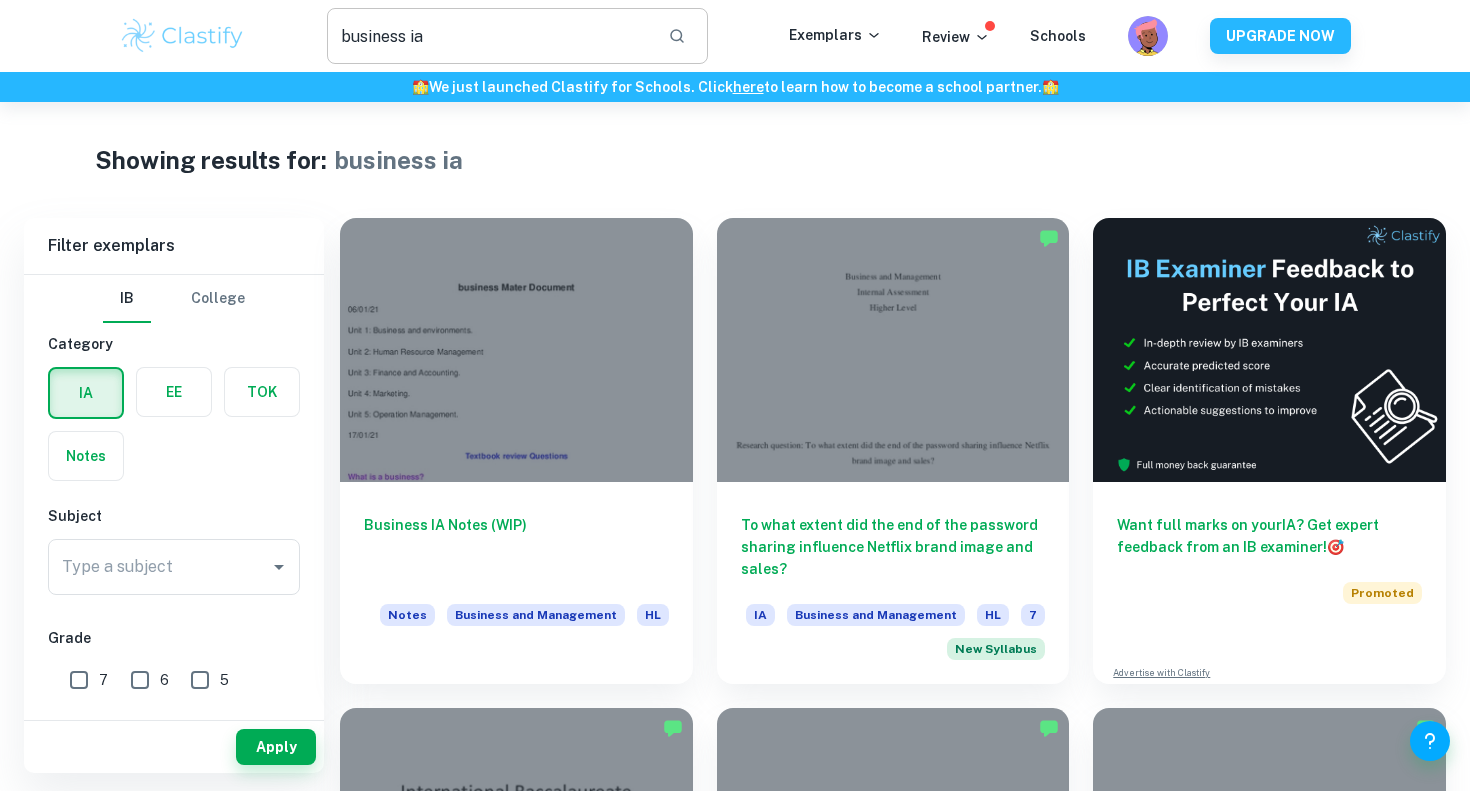 click on "business ia" at bounding box center [489, 36] 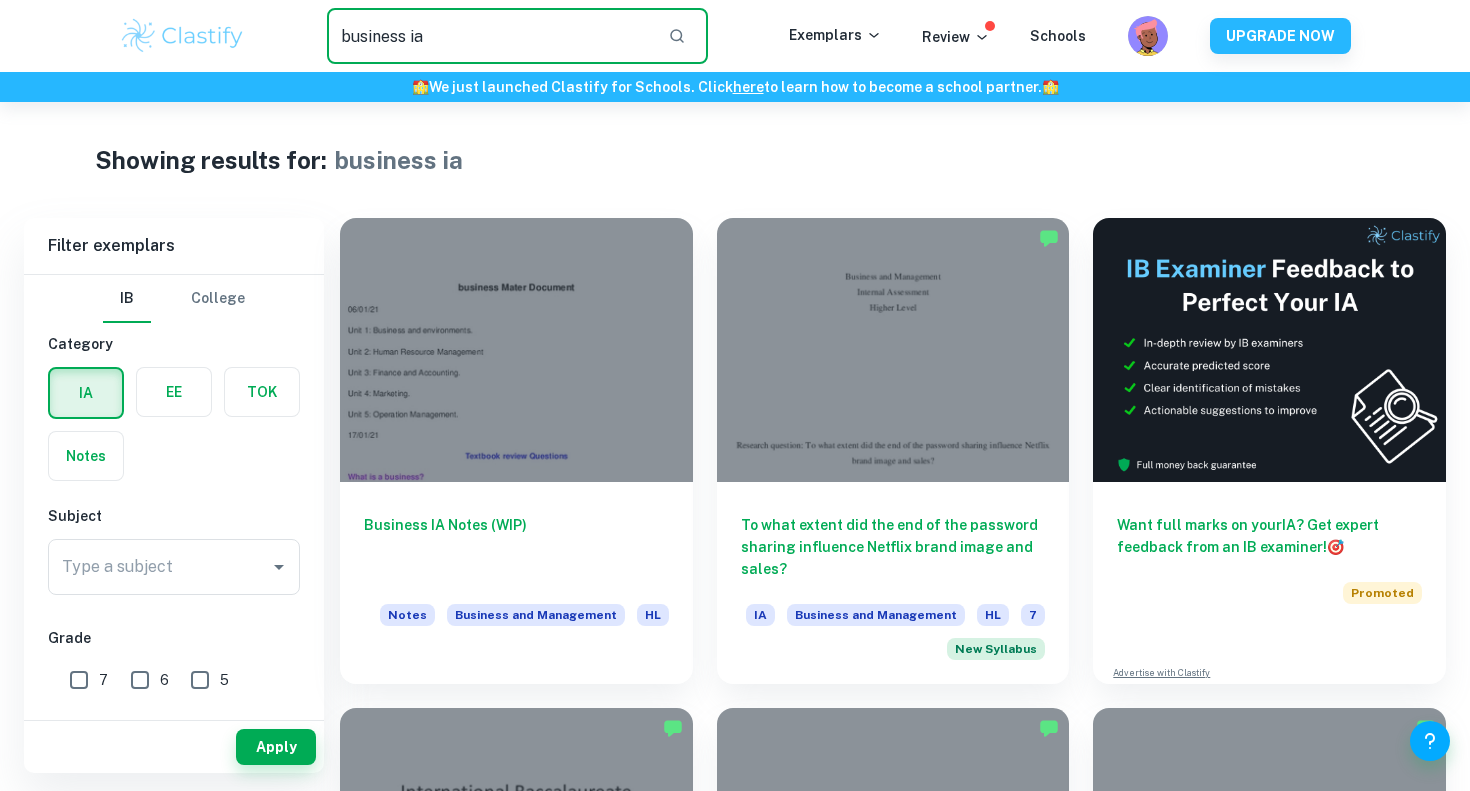 drag, startPoint x: 637, startPoint y: 28, endPoint x: 400, endPoint y: 20, distance: 237.13498 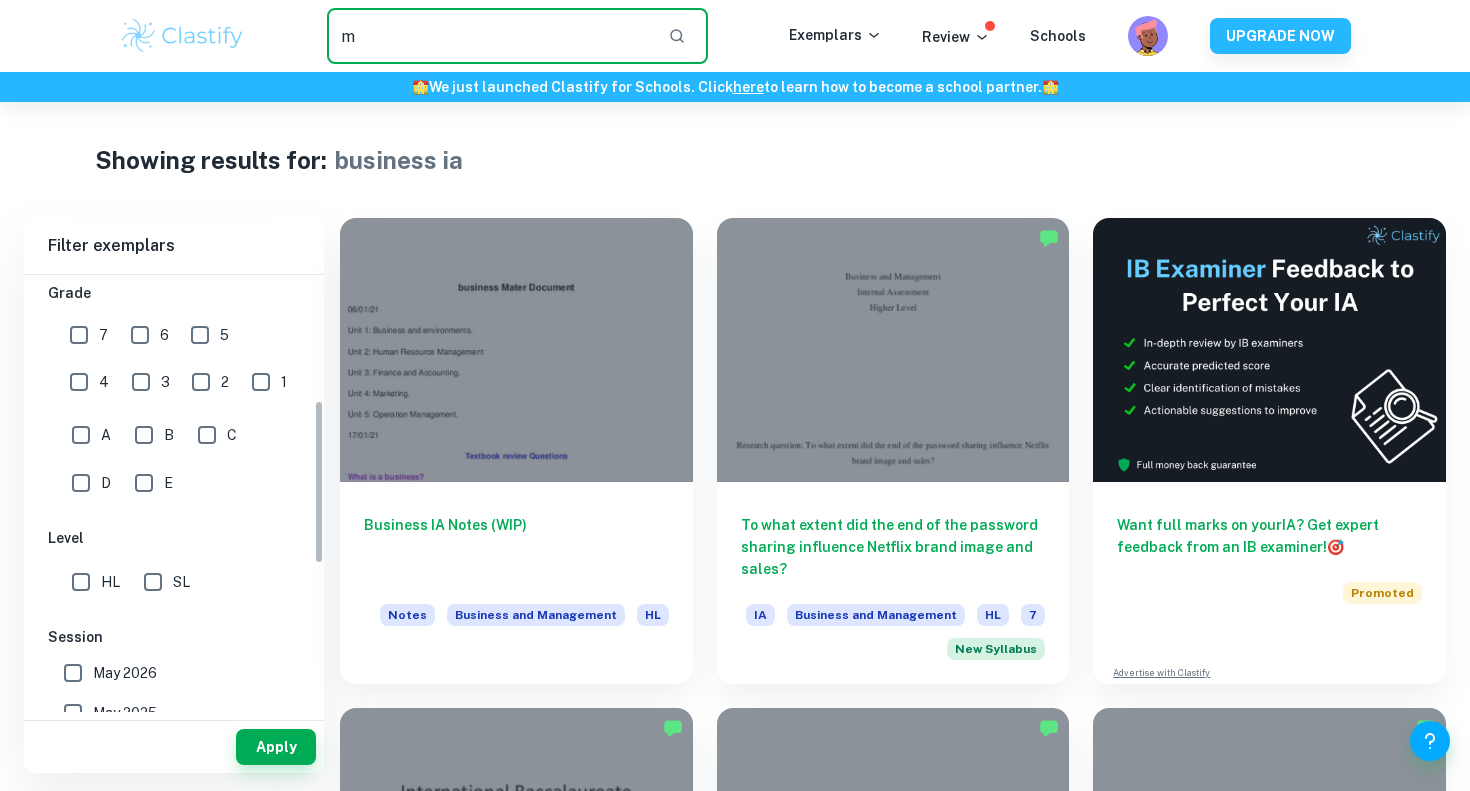 scroll, scrollTop: 334, scrollLeft: 0, axis: vertical 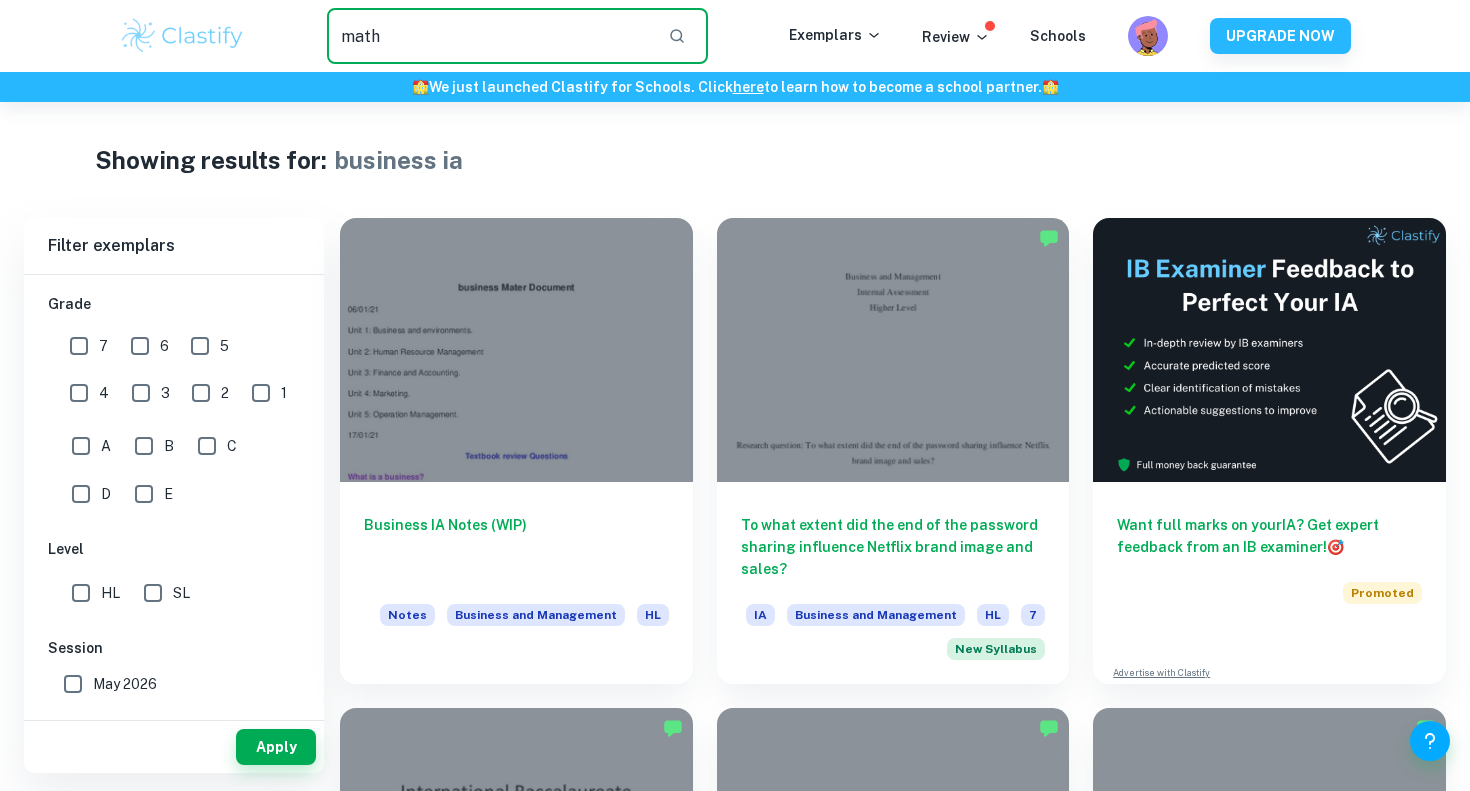 type on "math" 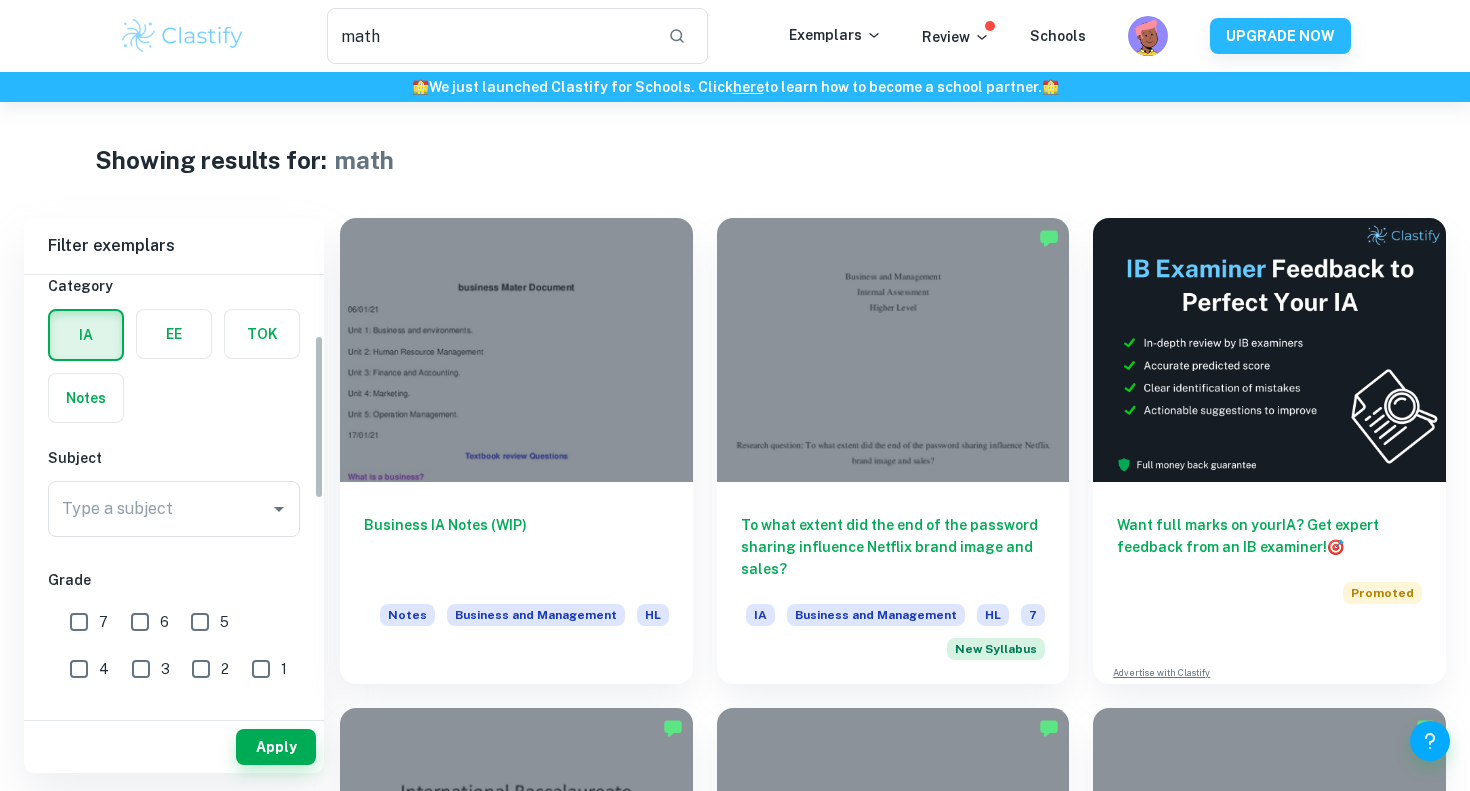 scroll, scrollTop: 0, scrollLeft: 0, axis: both 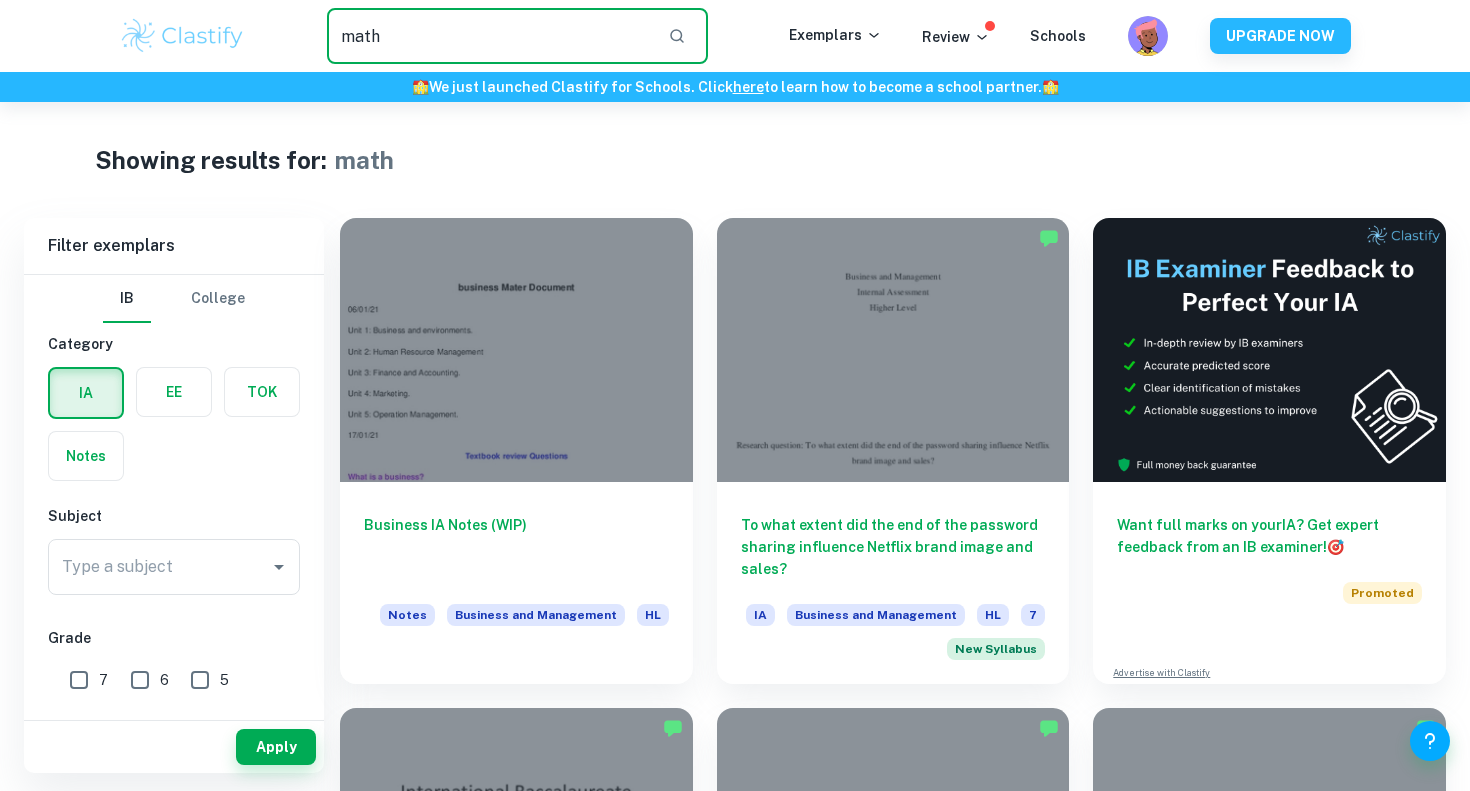 click on "math" at bounding box center [489, 36] 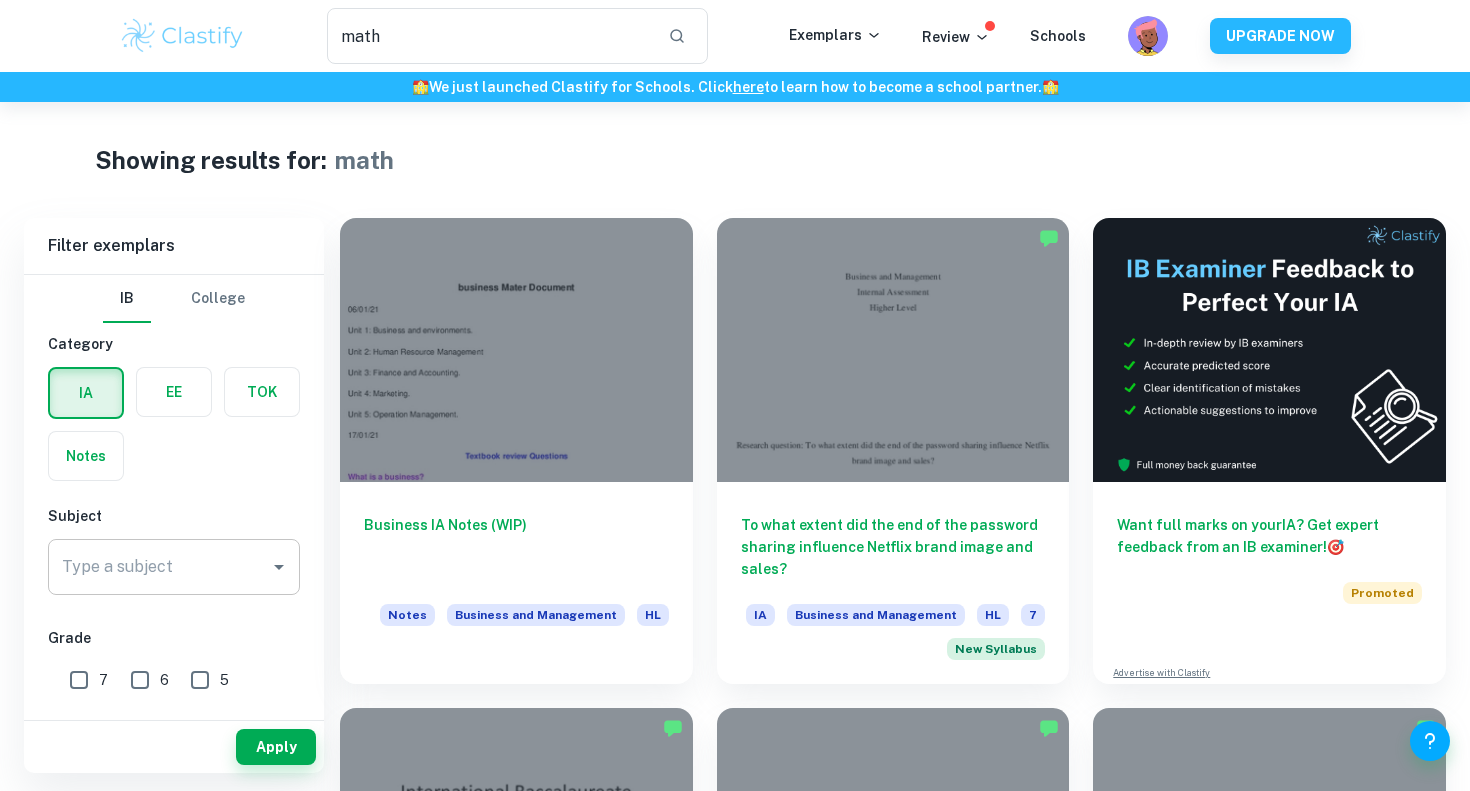 click on "Type a subject" at bounding box center [159, 567] 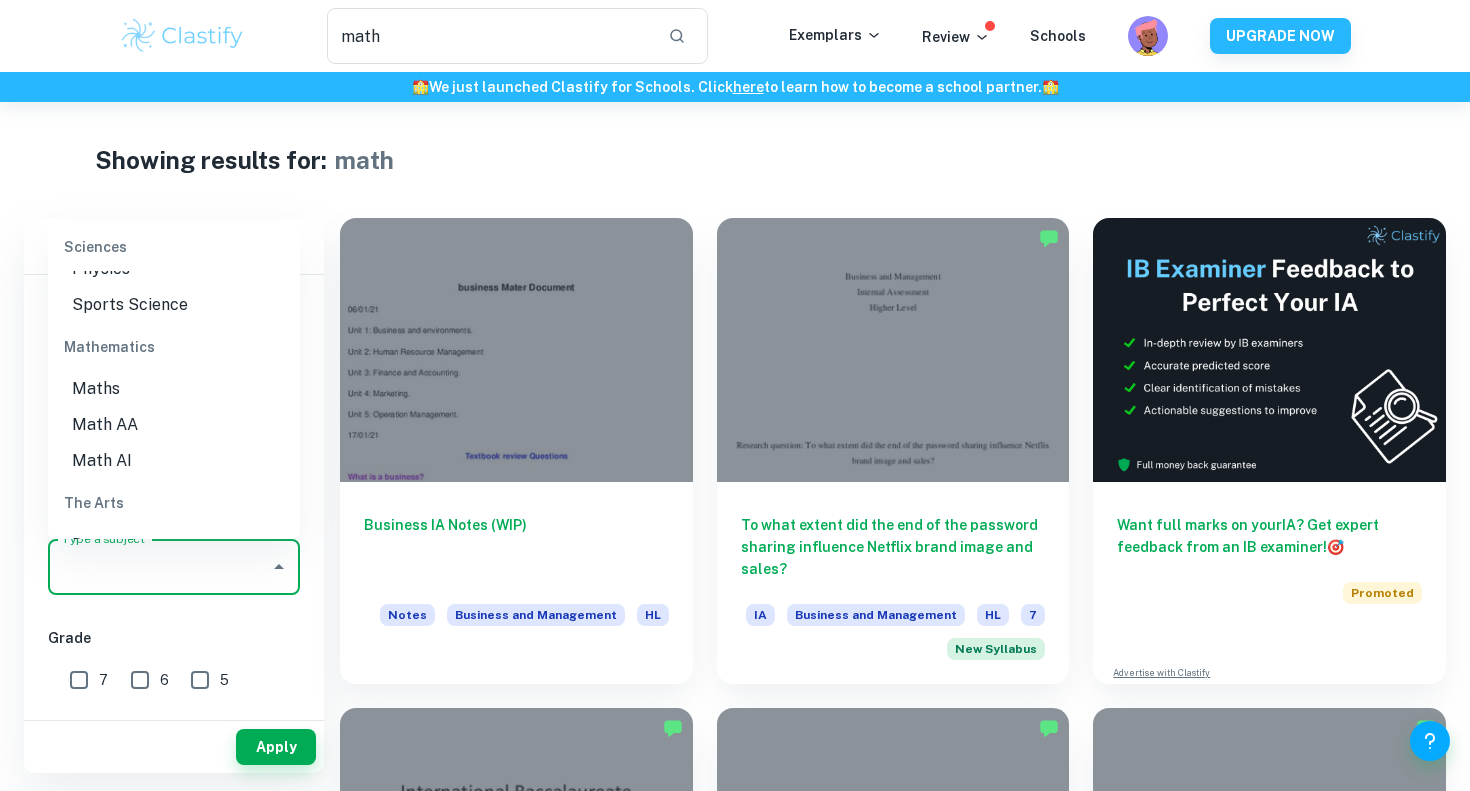 scroll, scrollTop: 2727, scrollLeft: 0, axis: vertical 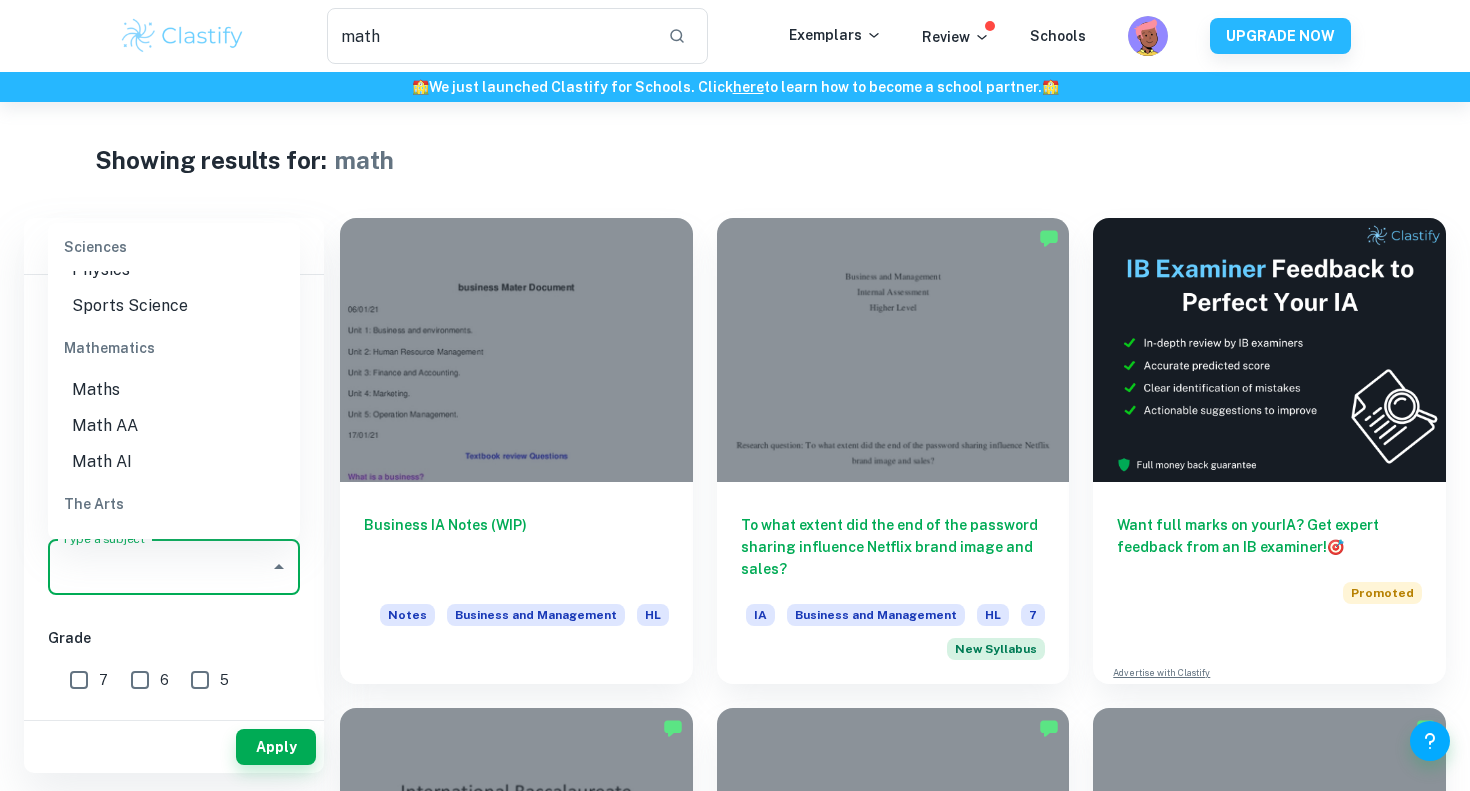 click on "Math AA" at bounding box center [174, 426] 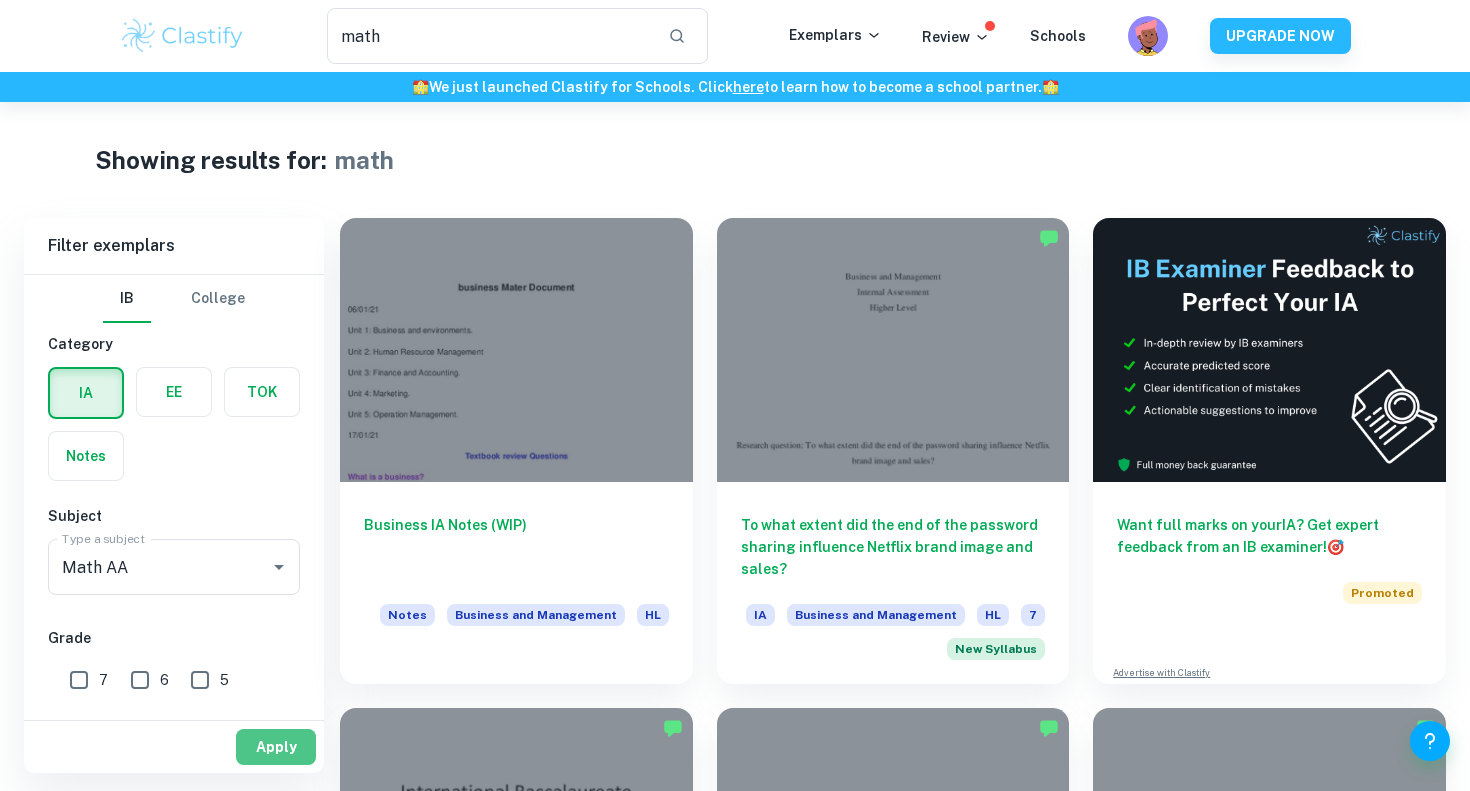 click on "Apply" at bounding box center [276, 747] 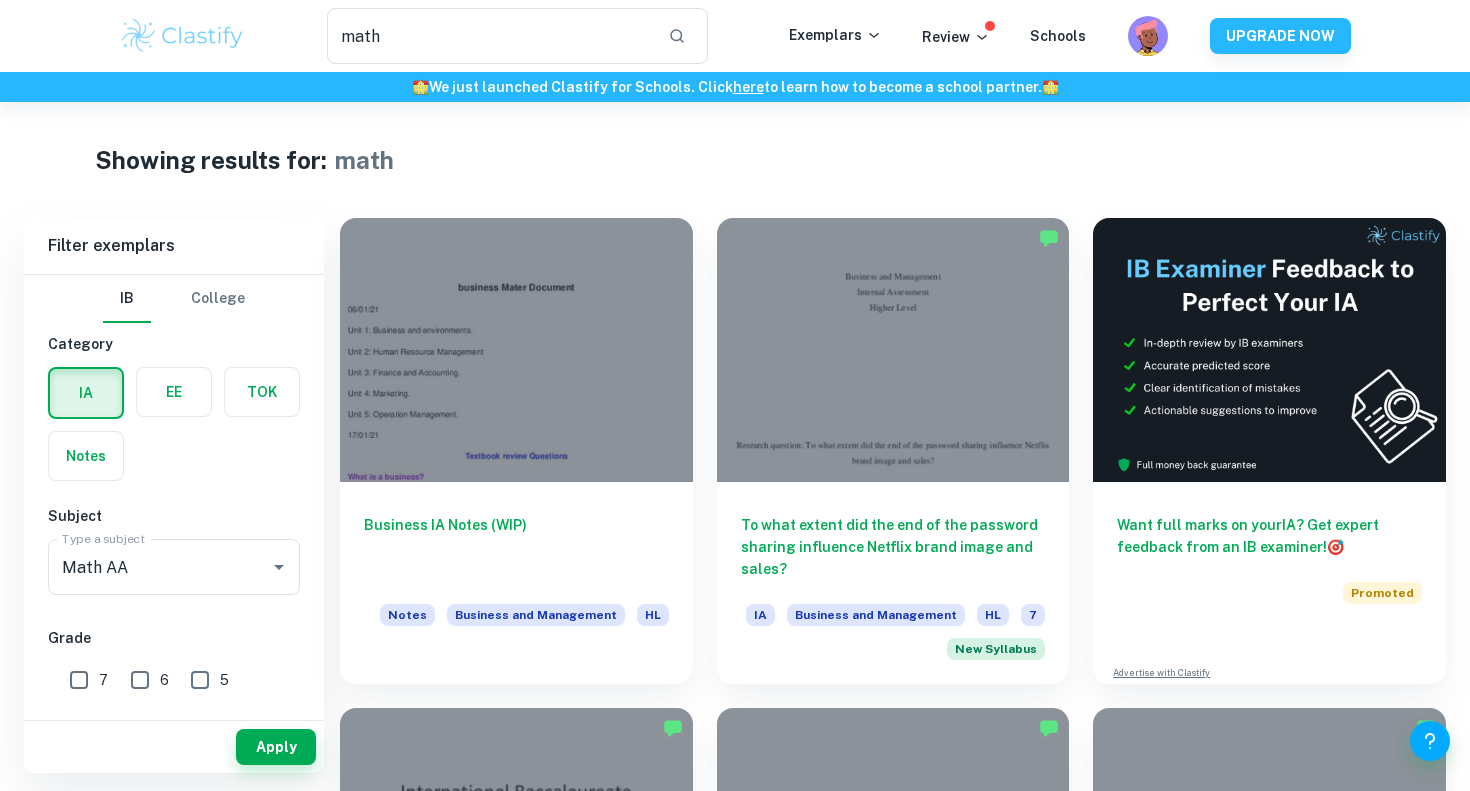 click on "Apply" at bounding box center (276, 747) 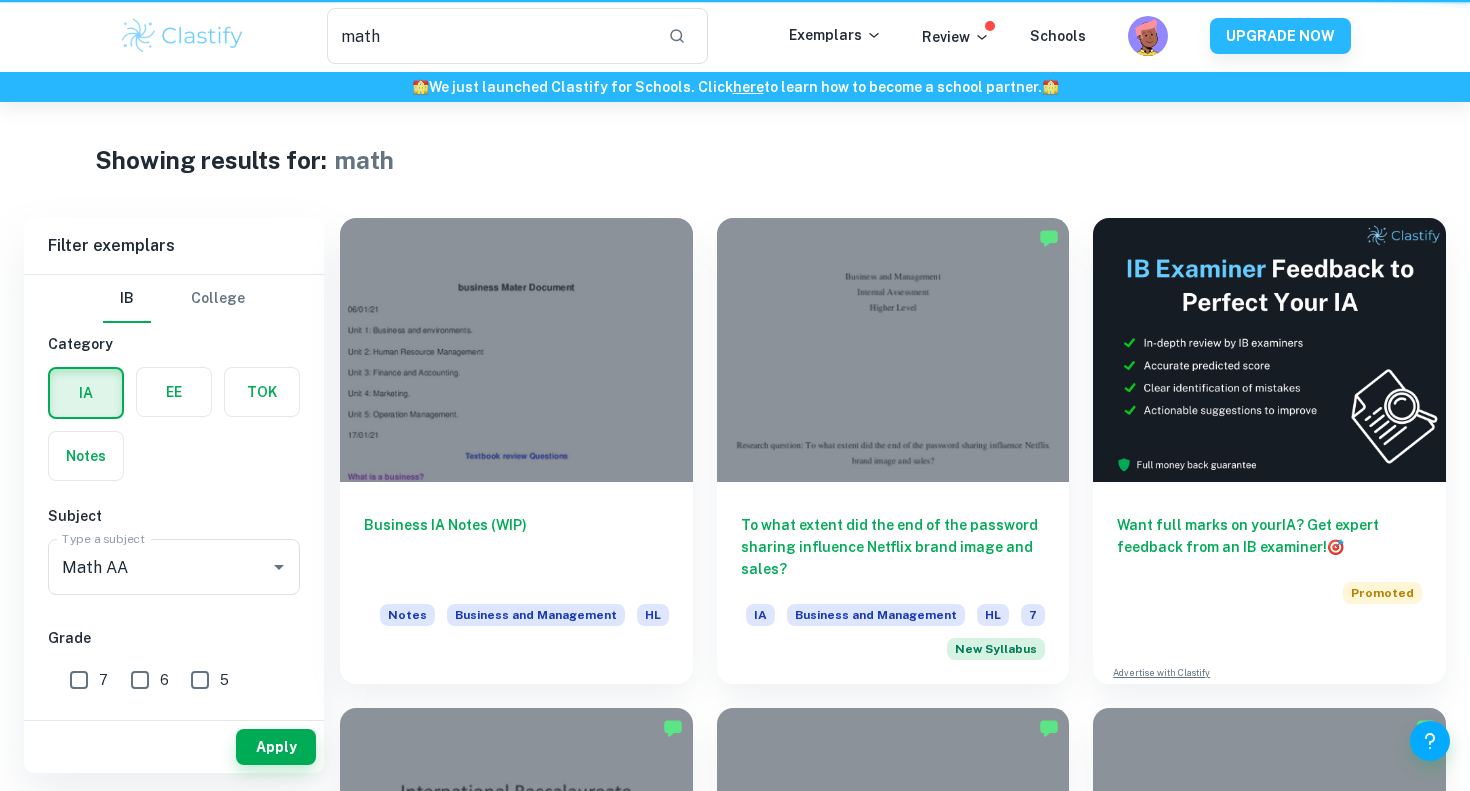 click on "Apply" at bounding box center (276, 747) 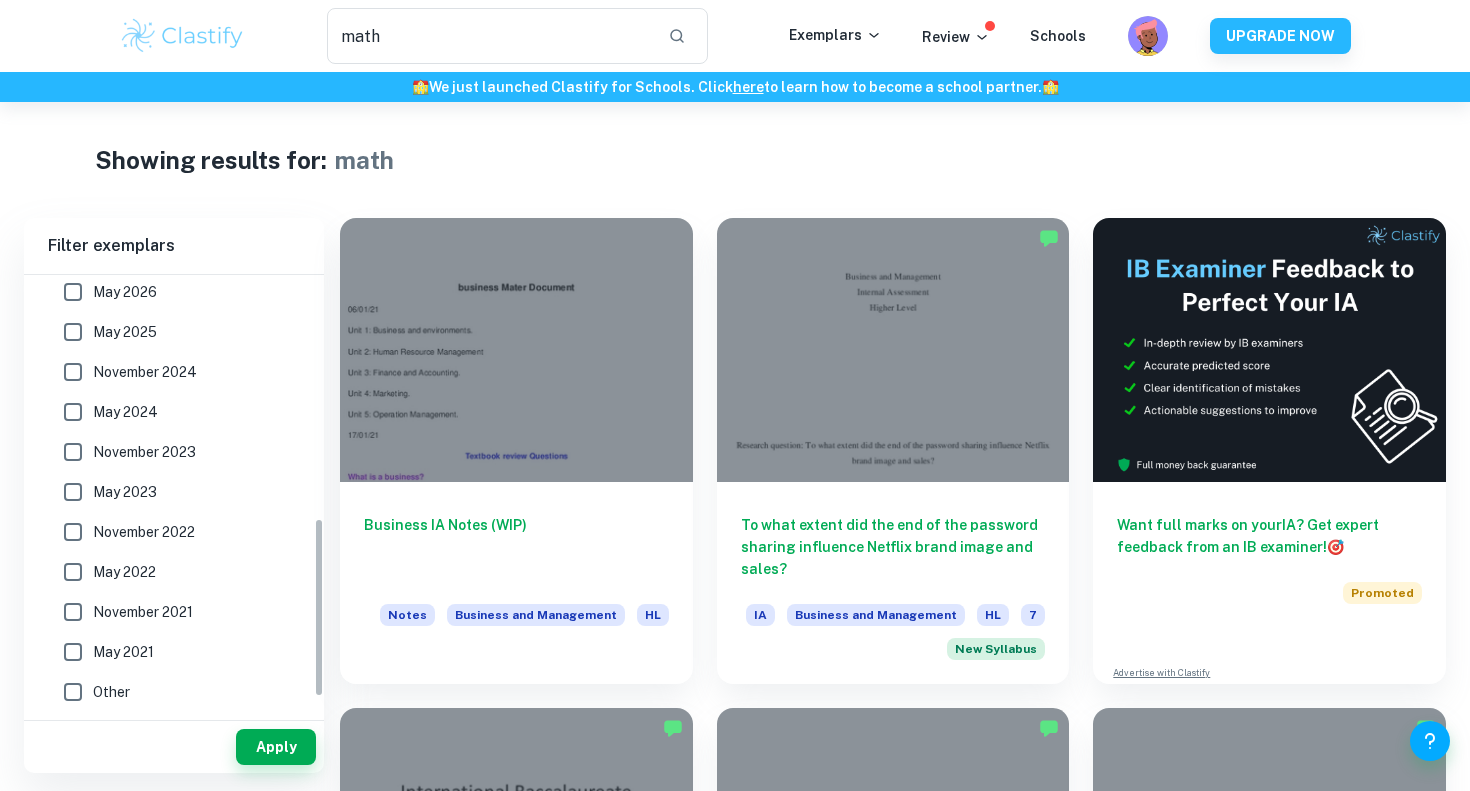 scroll, scrollTop: 0, scrollLeft: 0, axis: both 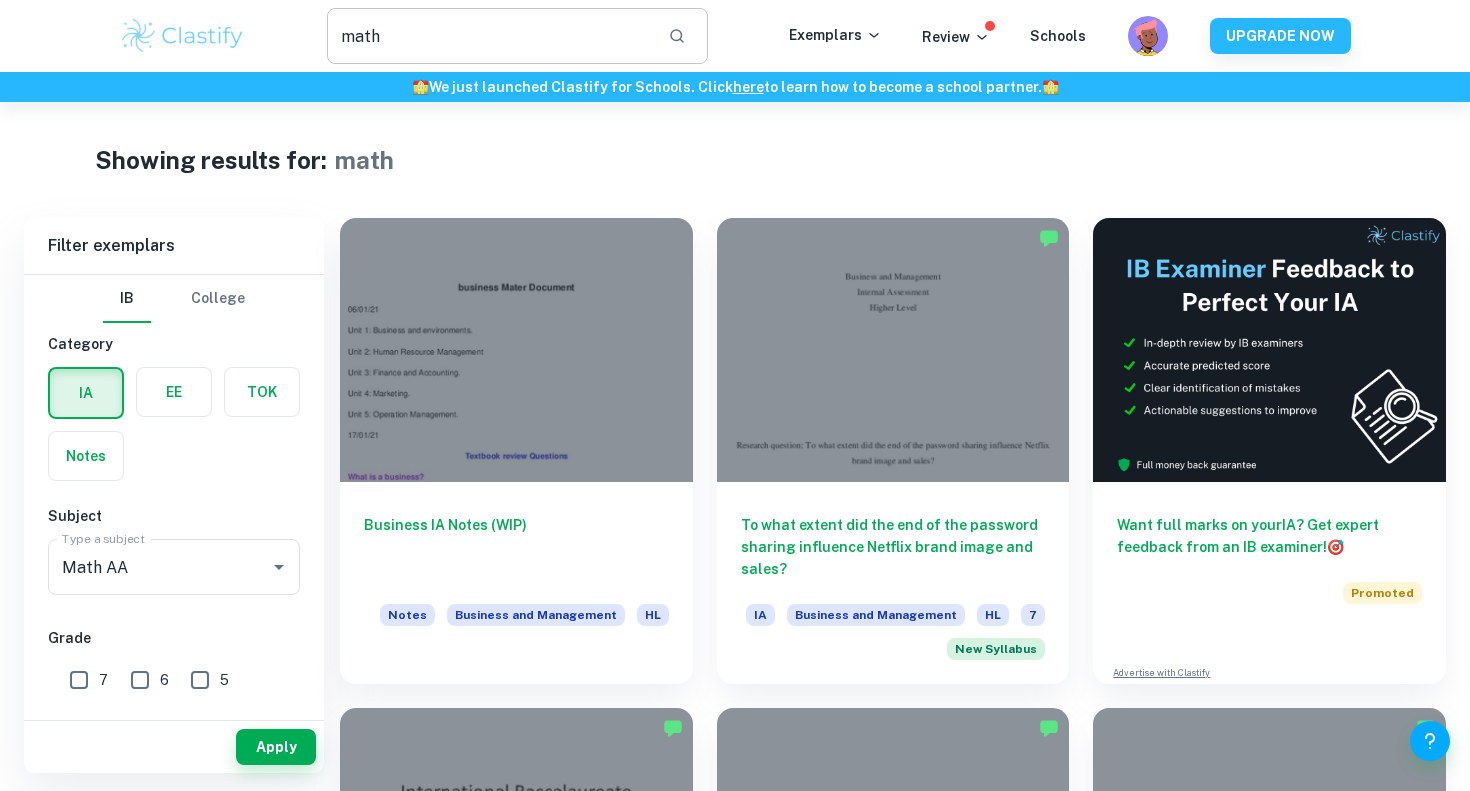 click at bounding box center [677, 36] 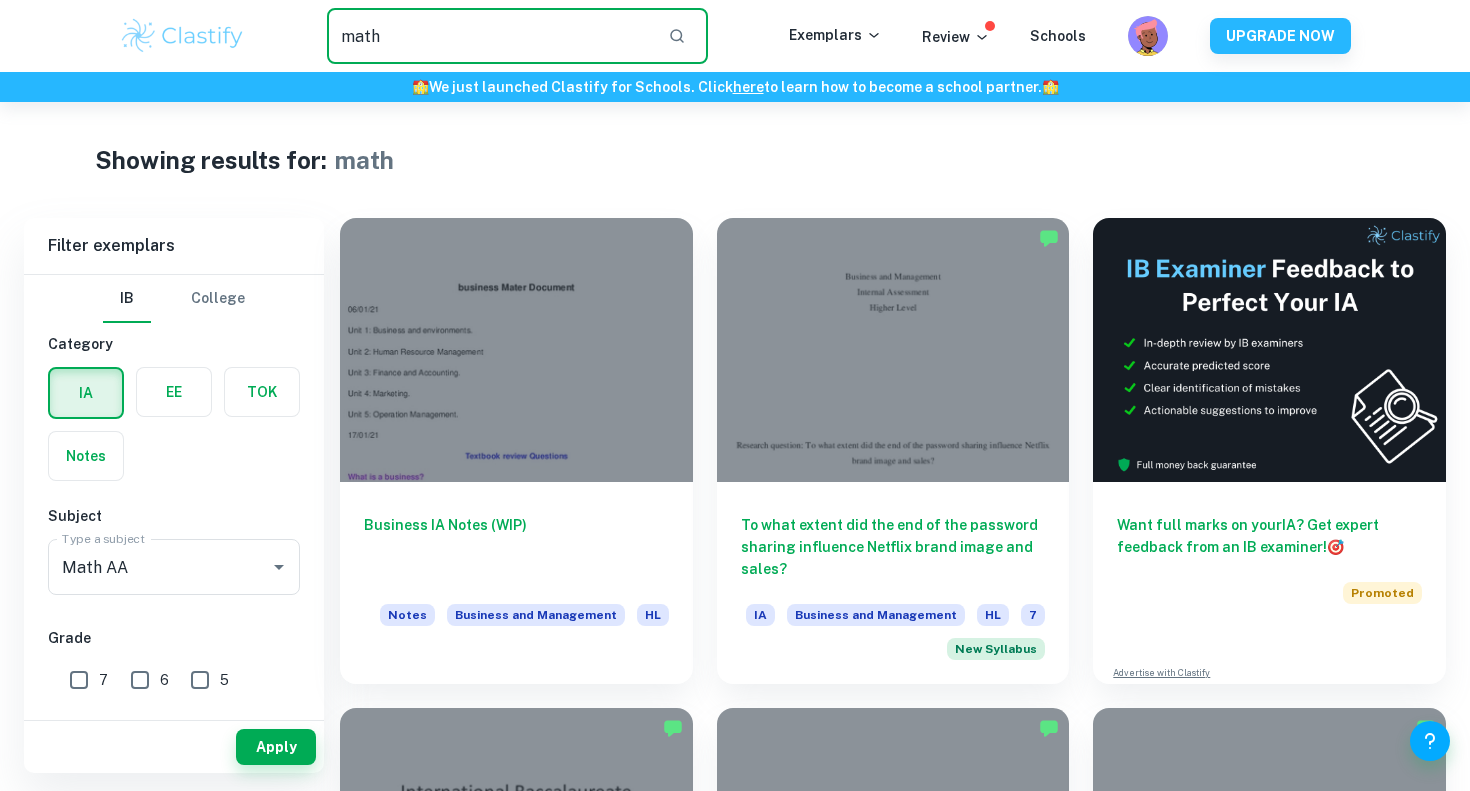 drag, startPoint x: 406, startPoint y: 45, endPoint x: 298, endPoint y: 43, distance: 108.01852 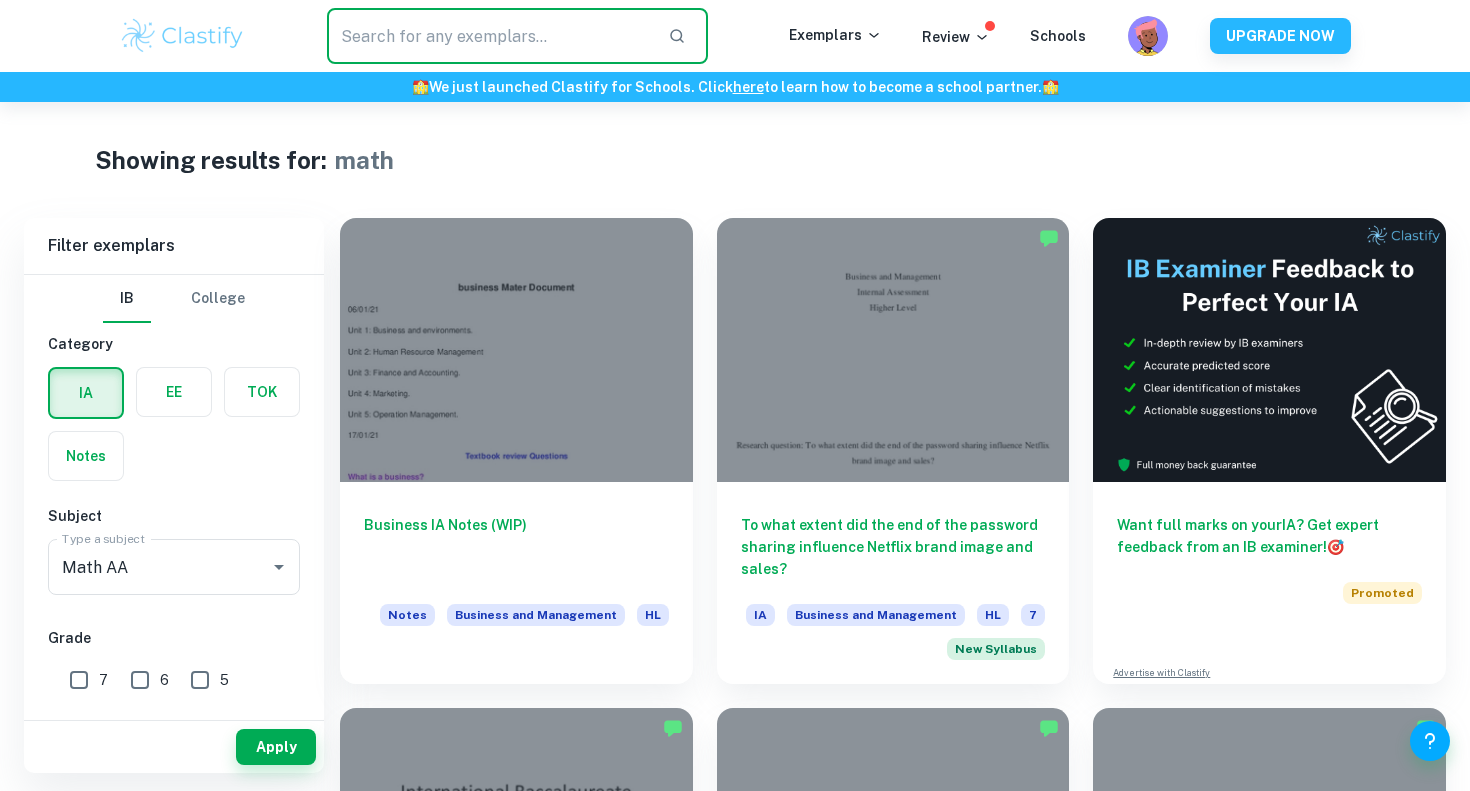 type 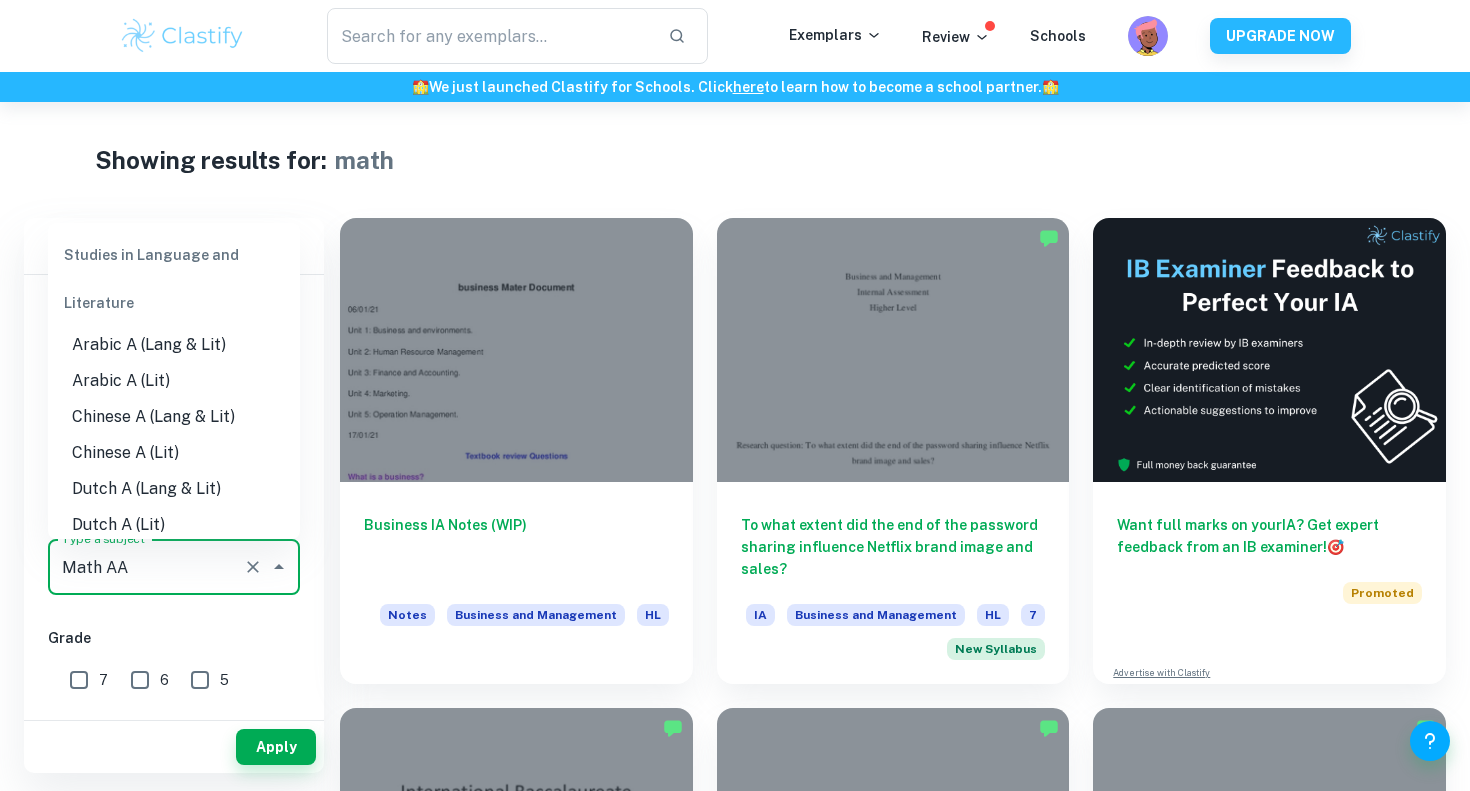click on "Math AA" at bounding box center [146, 567] 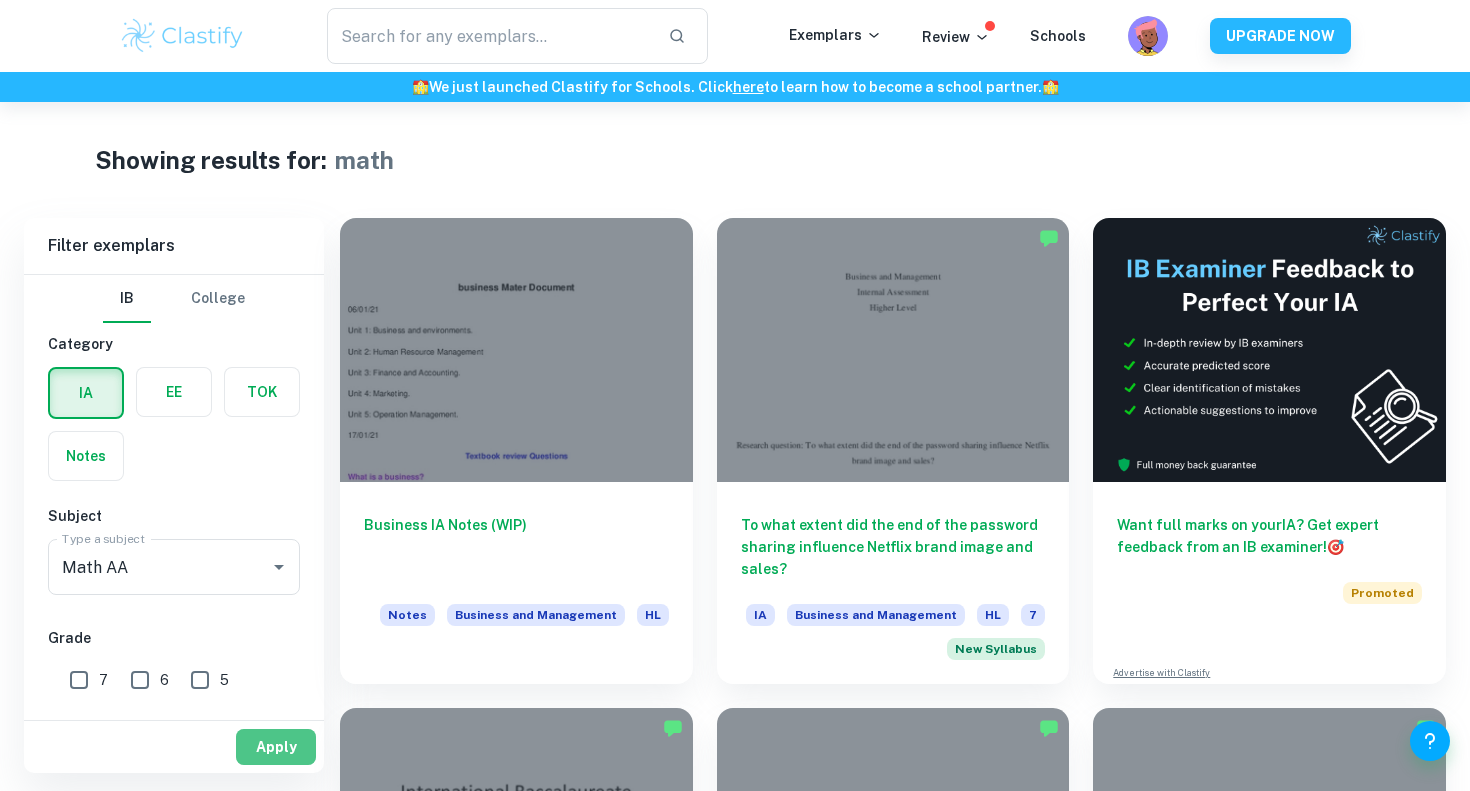 click on "Apply" at bounding box center (276, 747) 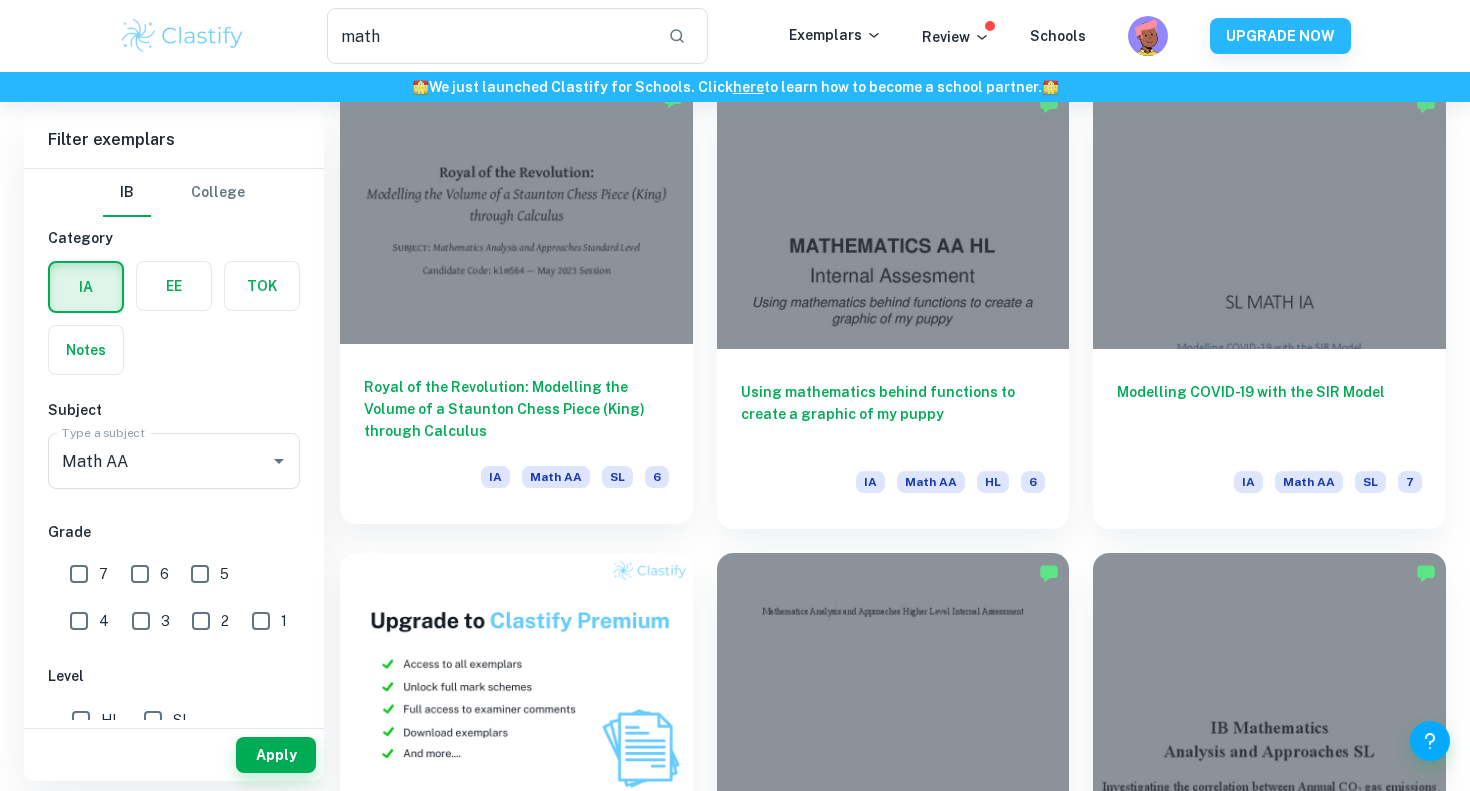 scroll, scrollTop: 606, scrollLeft: 0, axis: vertical 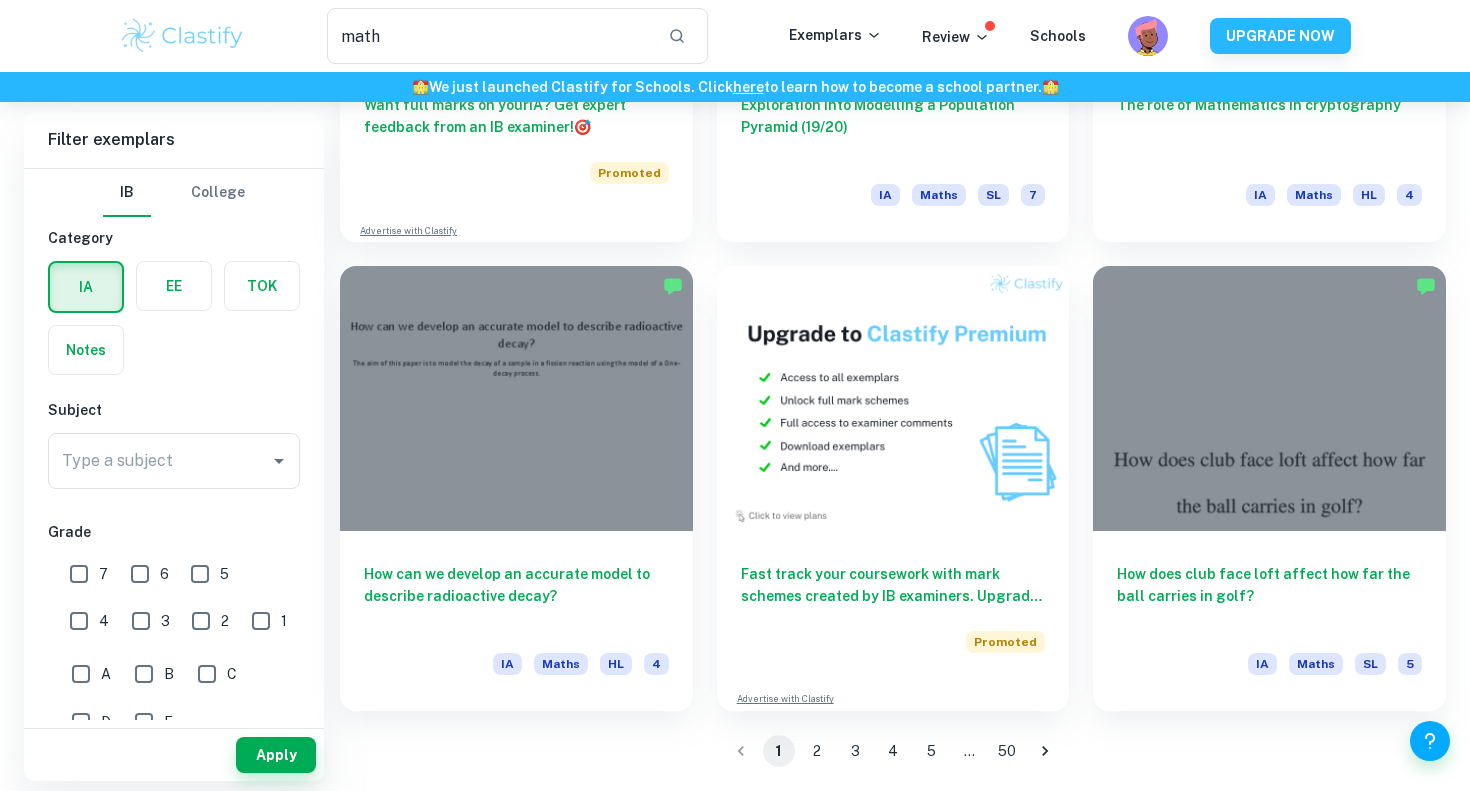 click on "2" at bounding box center [817, 751] 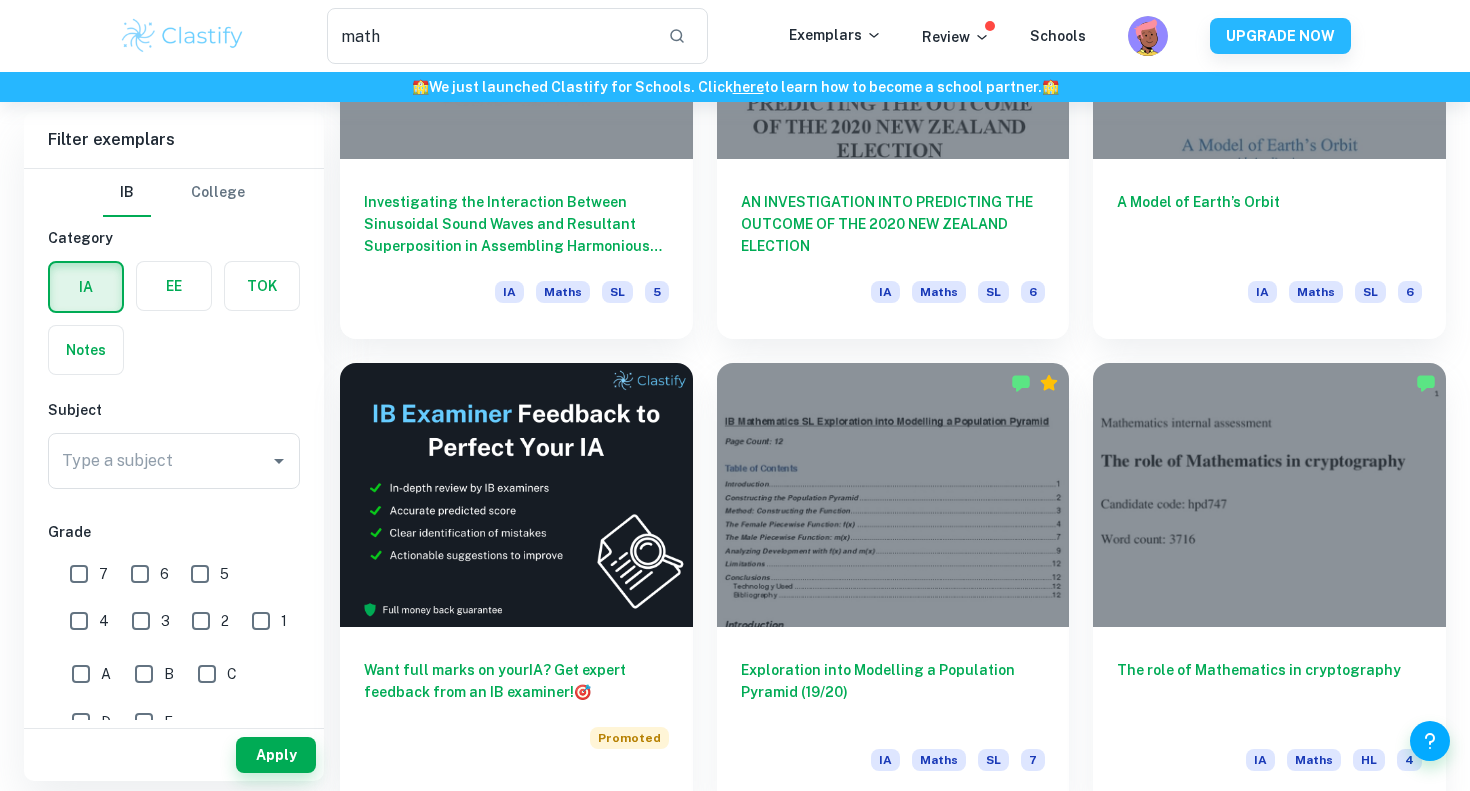 scroll, scrollTop: 3231, scrollLeft: 0, axis: vertical 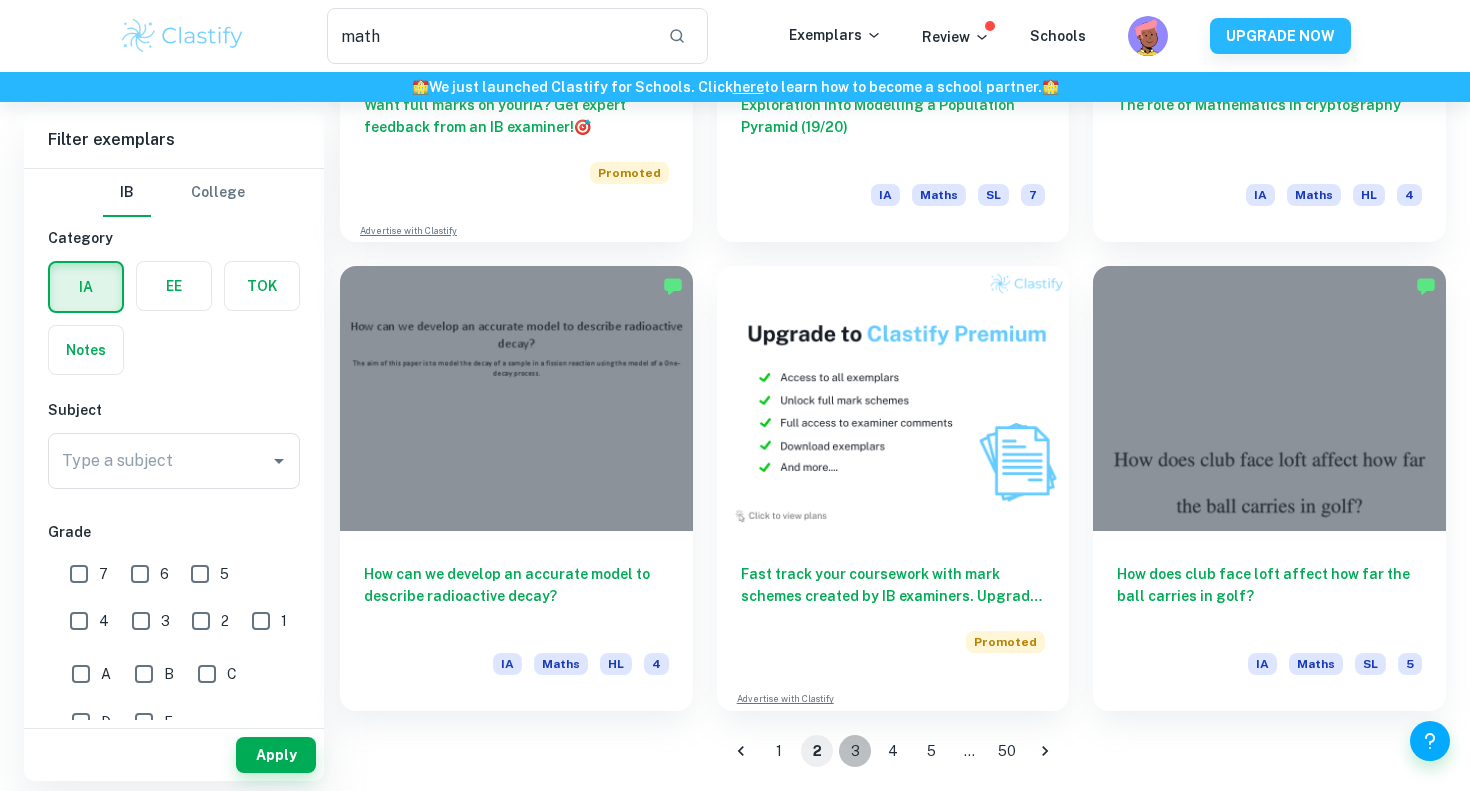 click on "3" at bounding box center (855, 751) 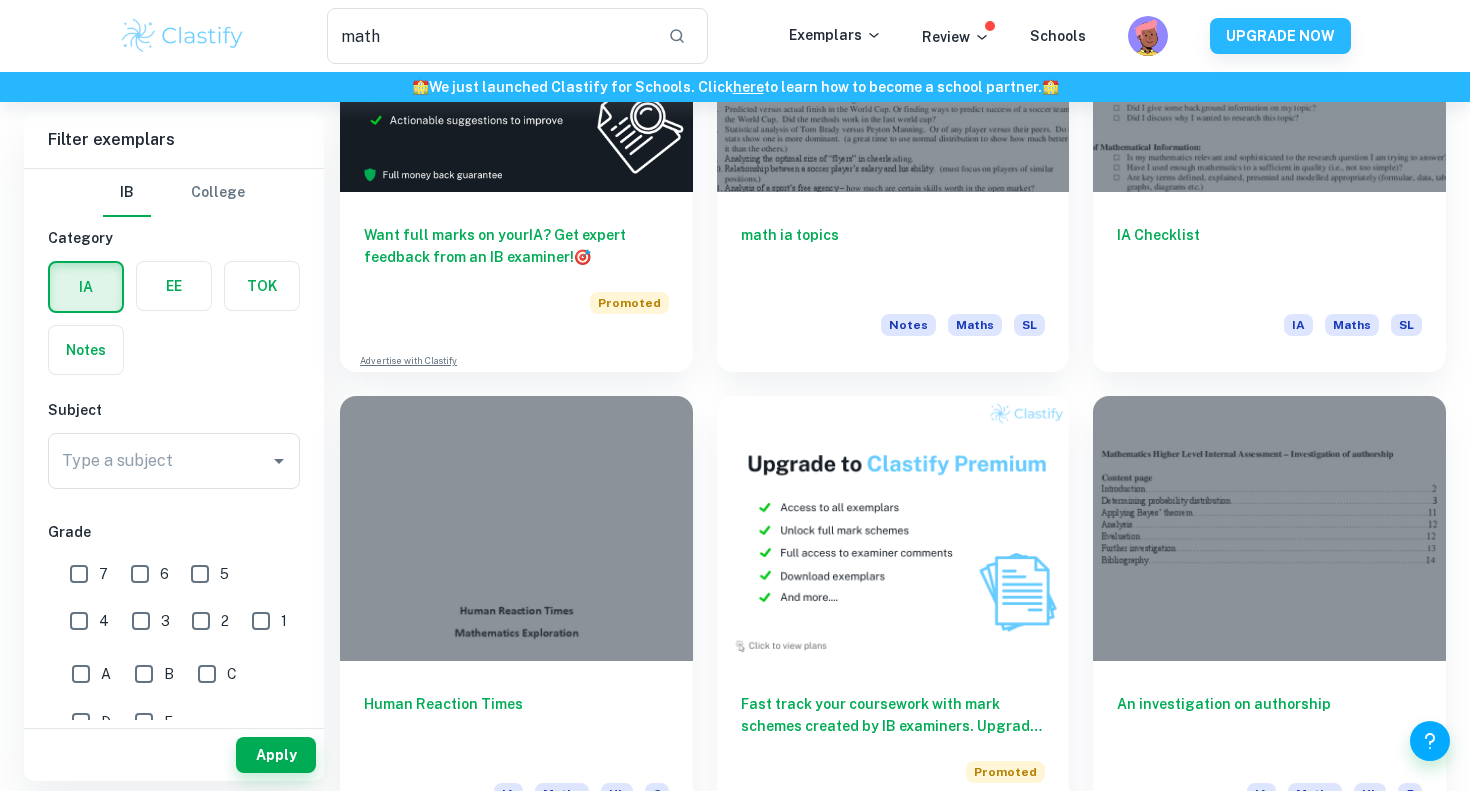scroll, scrollTop: 3231, scrollLeft: 0, axis: vertical 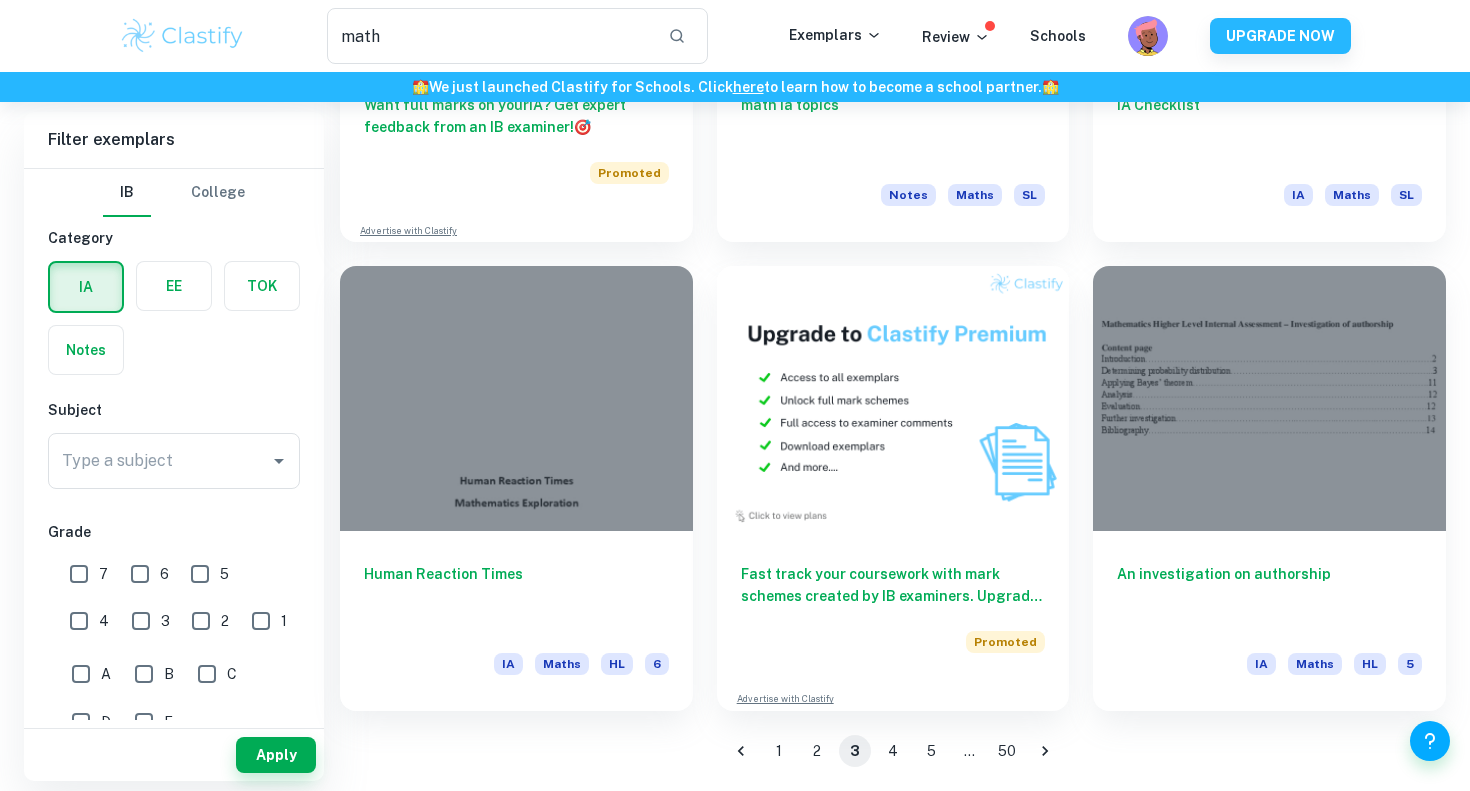 click on "4" at bounding box center (893, 751) 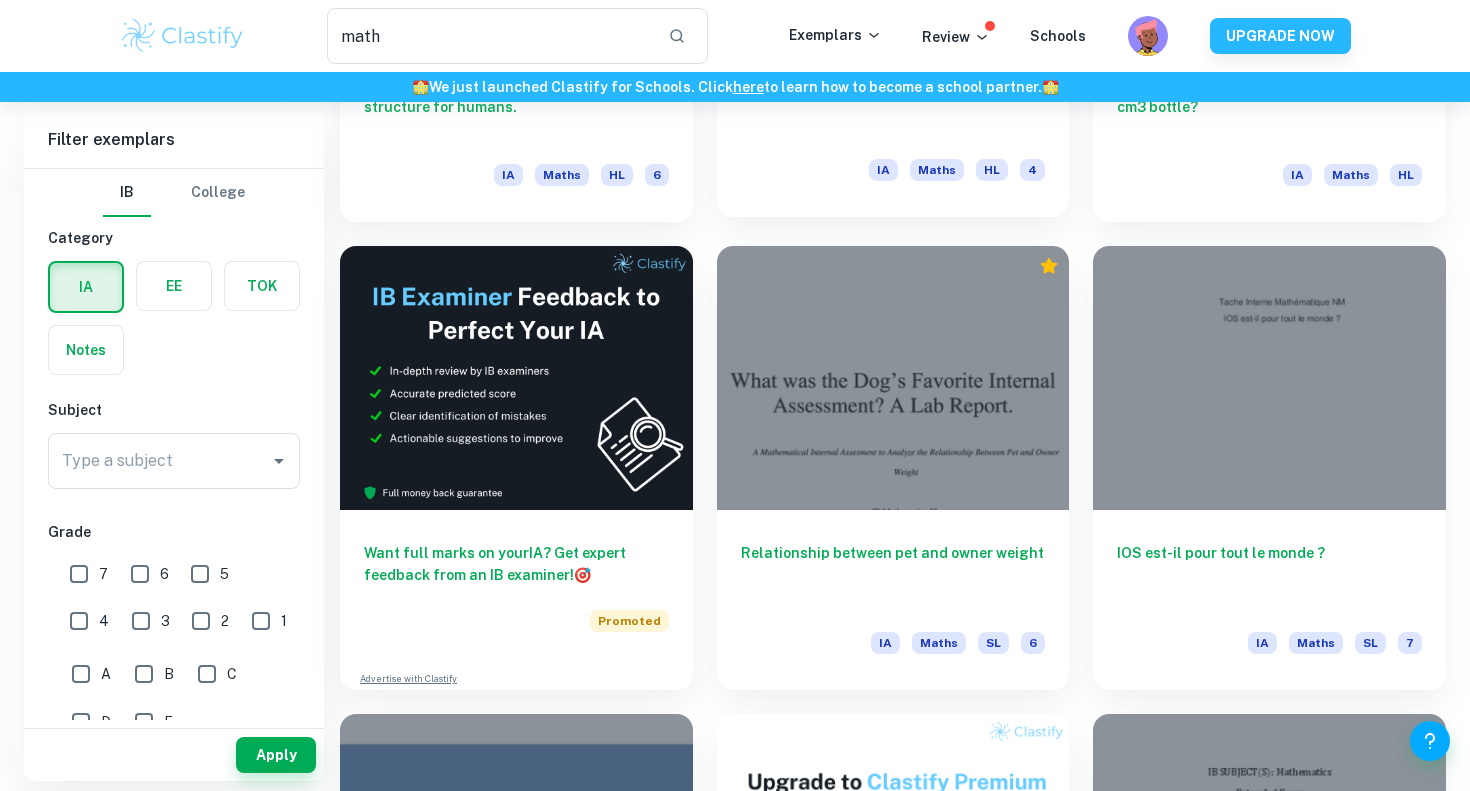 scroll, scrollTop: 2864, scrollLeft: 0, axis: vertical 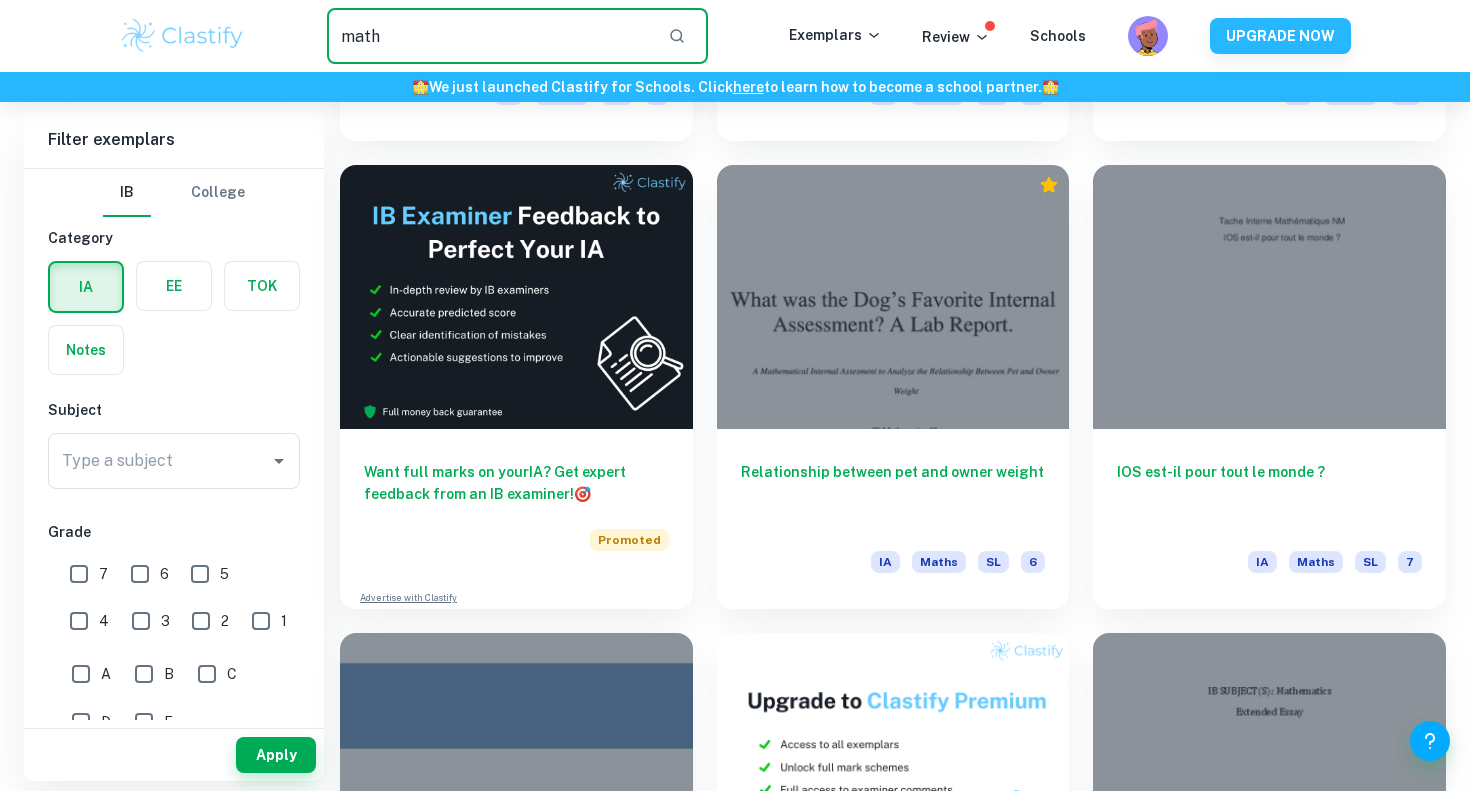 click on "math" at bounding box center (489, 36) 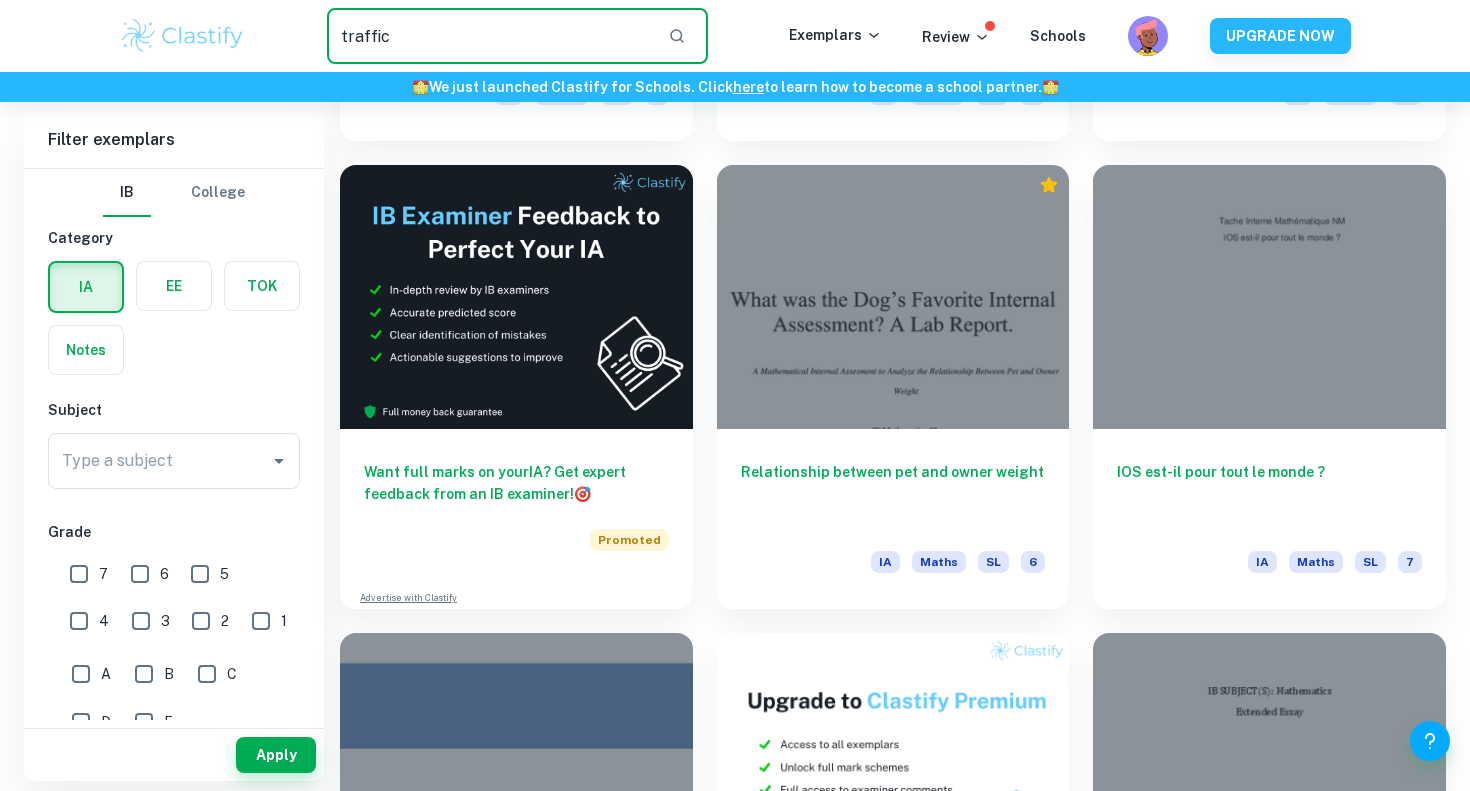 type on "traffic" 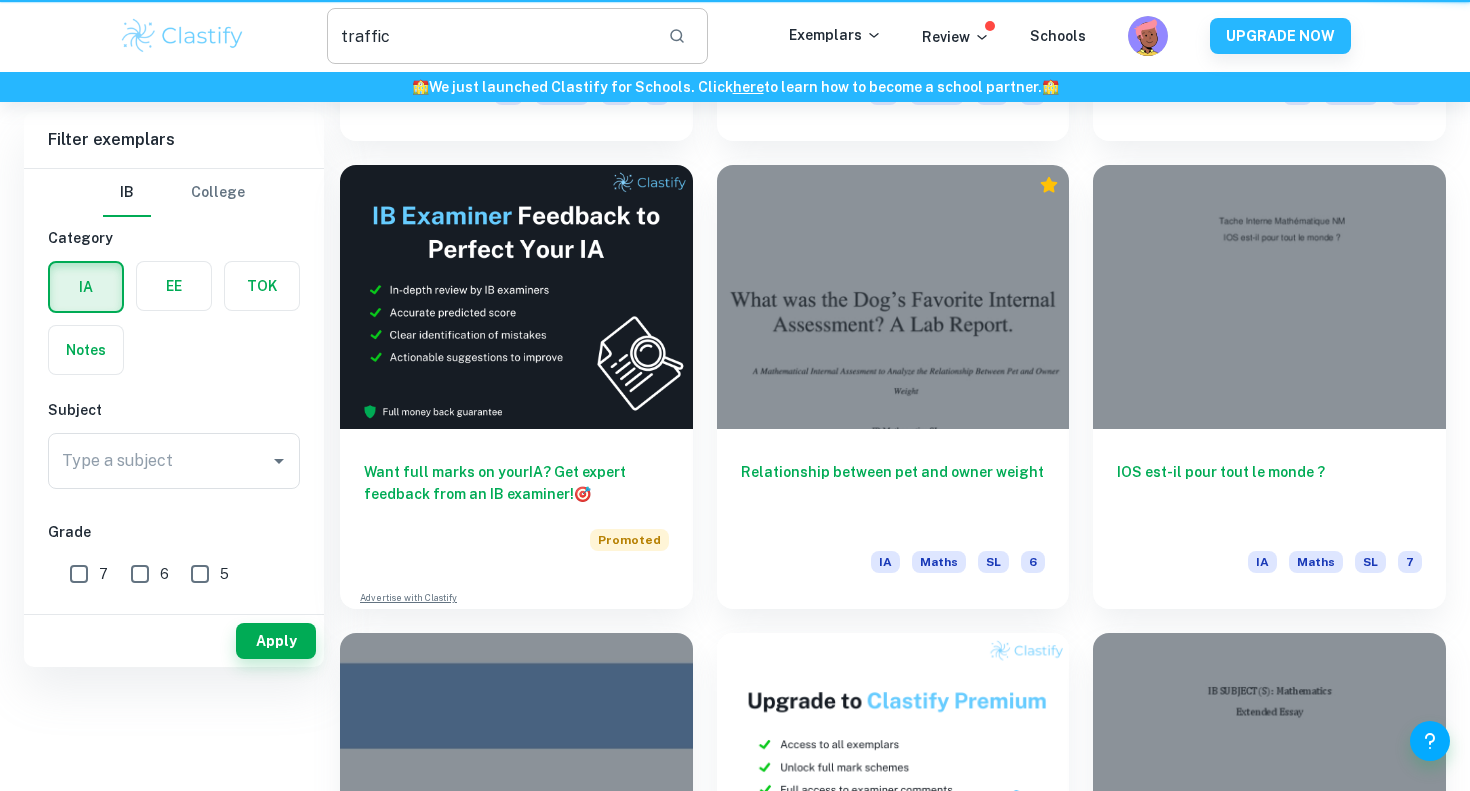 scroll, scrollTop: 0, scrollLeft: 0, axis: both 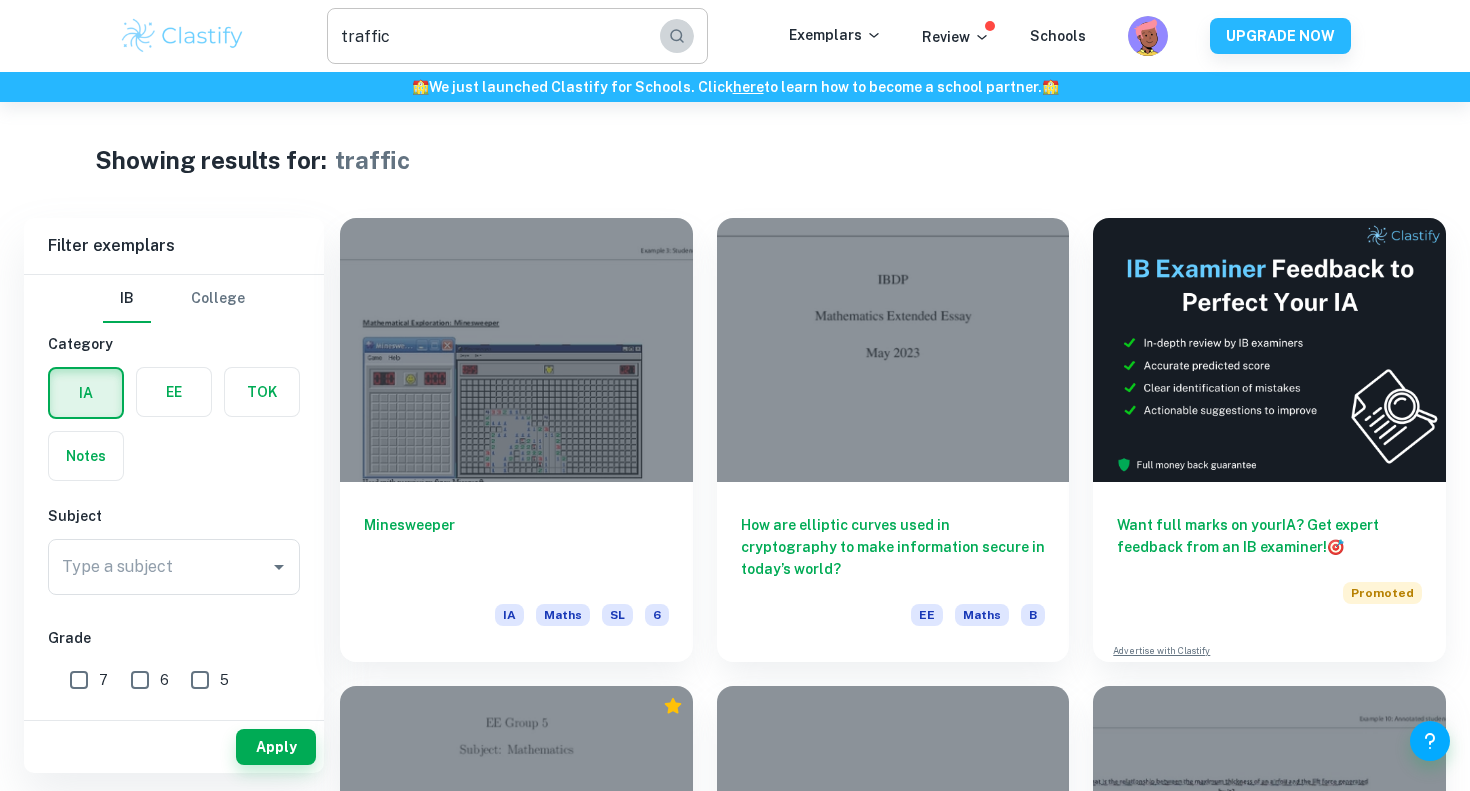 click at bounding box center [677, 36] 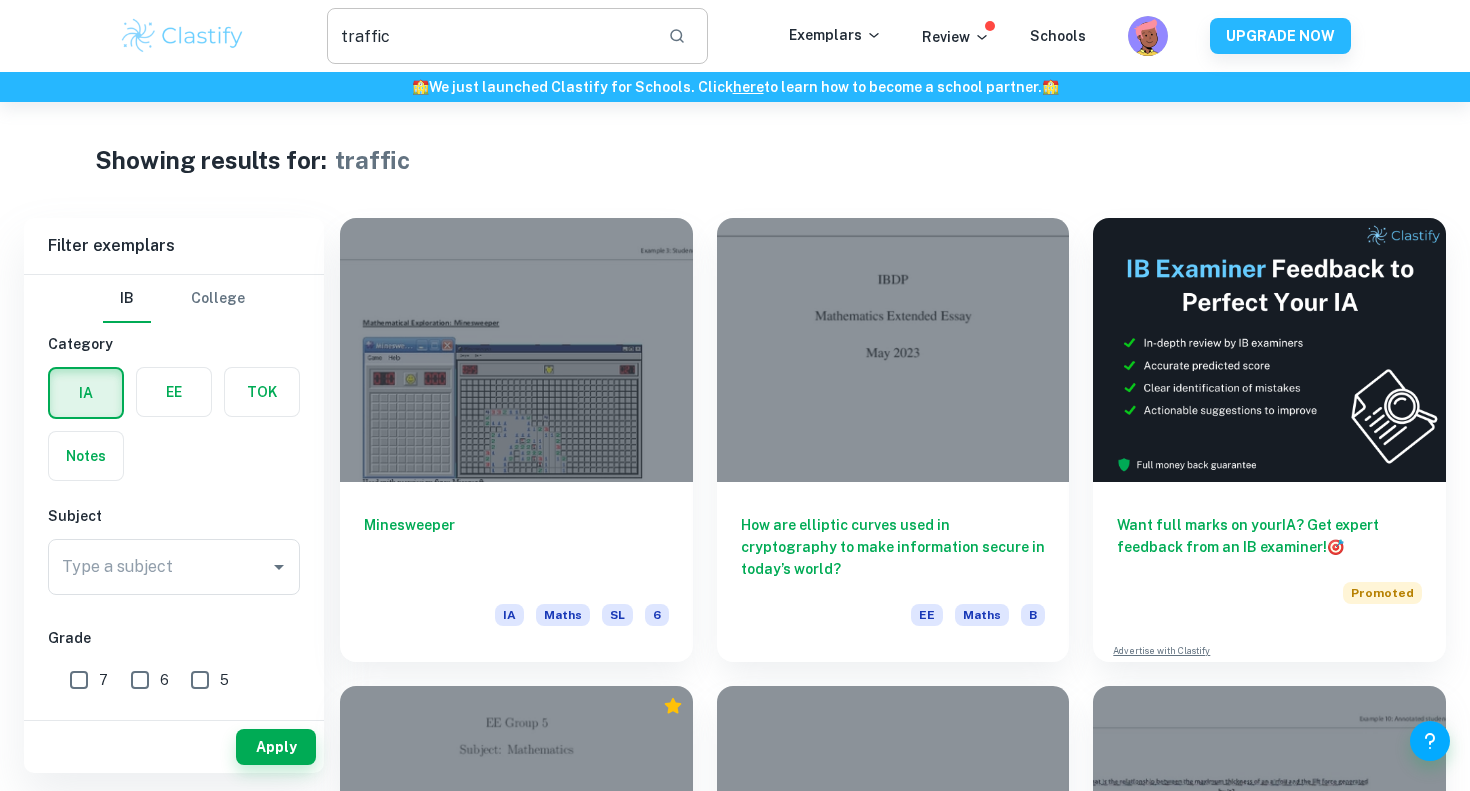 click at bounding box center (677, 36) 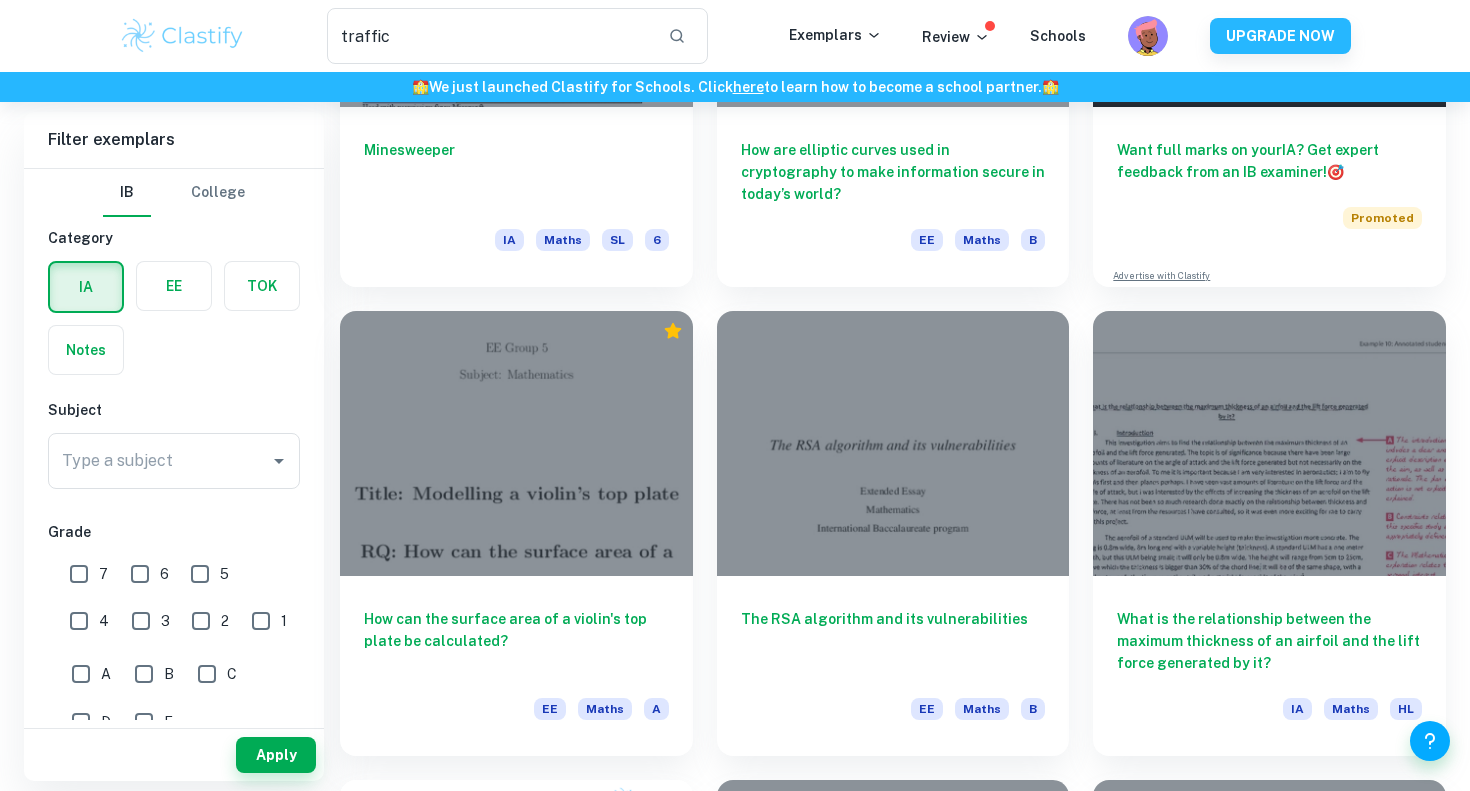 scroll, scrollTop: 442, scrollLeft: 0, axis: vertical 